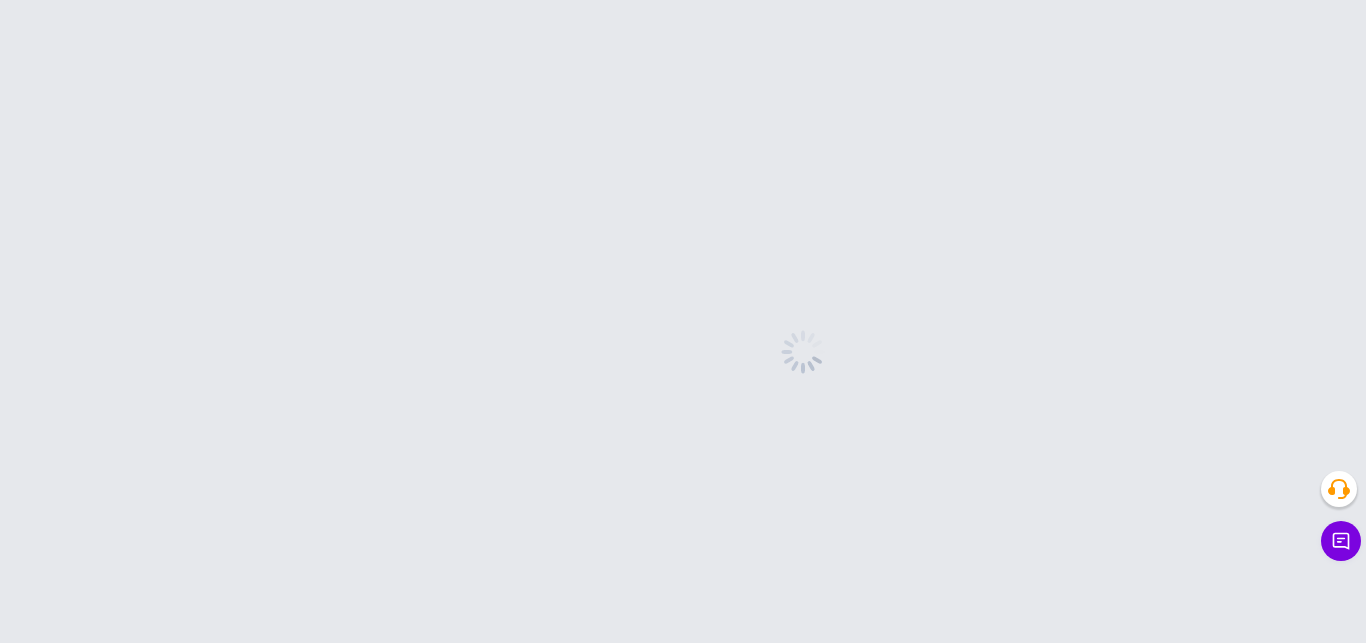 click at bounding box center (803, 351) 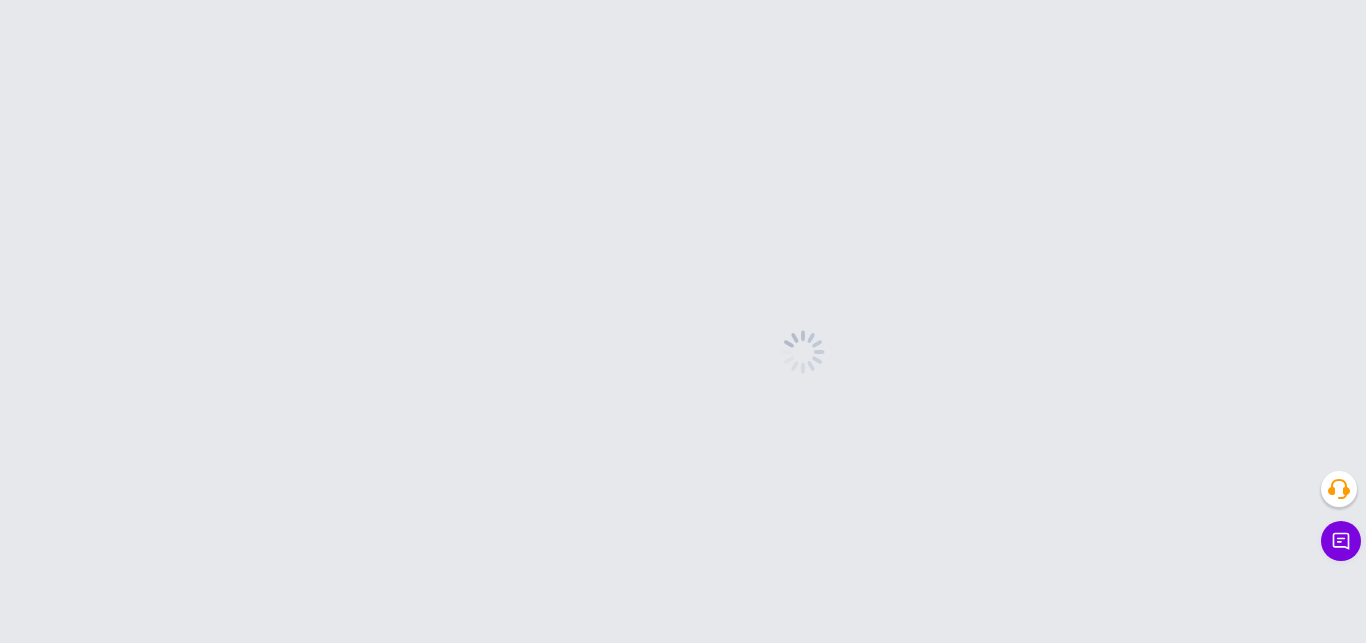 scroll, scrollTop: 0, scrollLeft: 0, axis: both 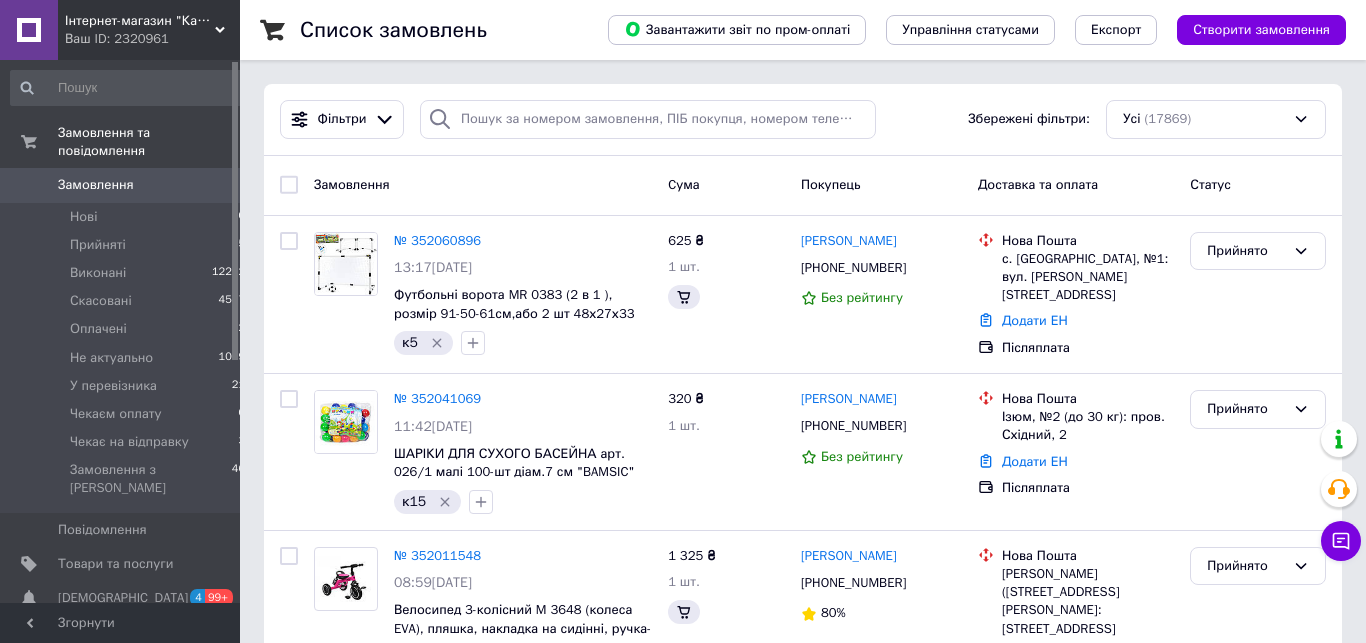click on "№ 352041069" at bounding box center [437, 398] 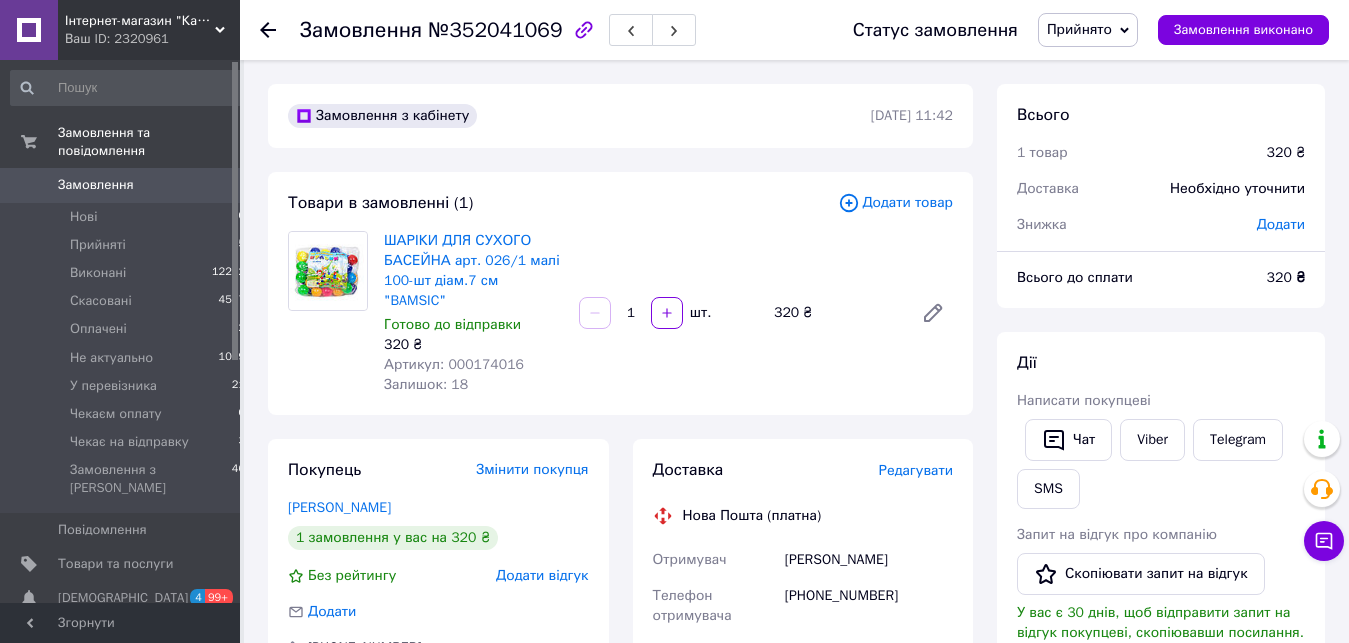 click on "Редагувати" at bounding box center (916, 470) 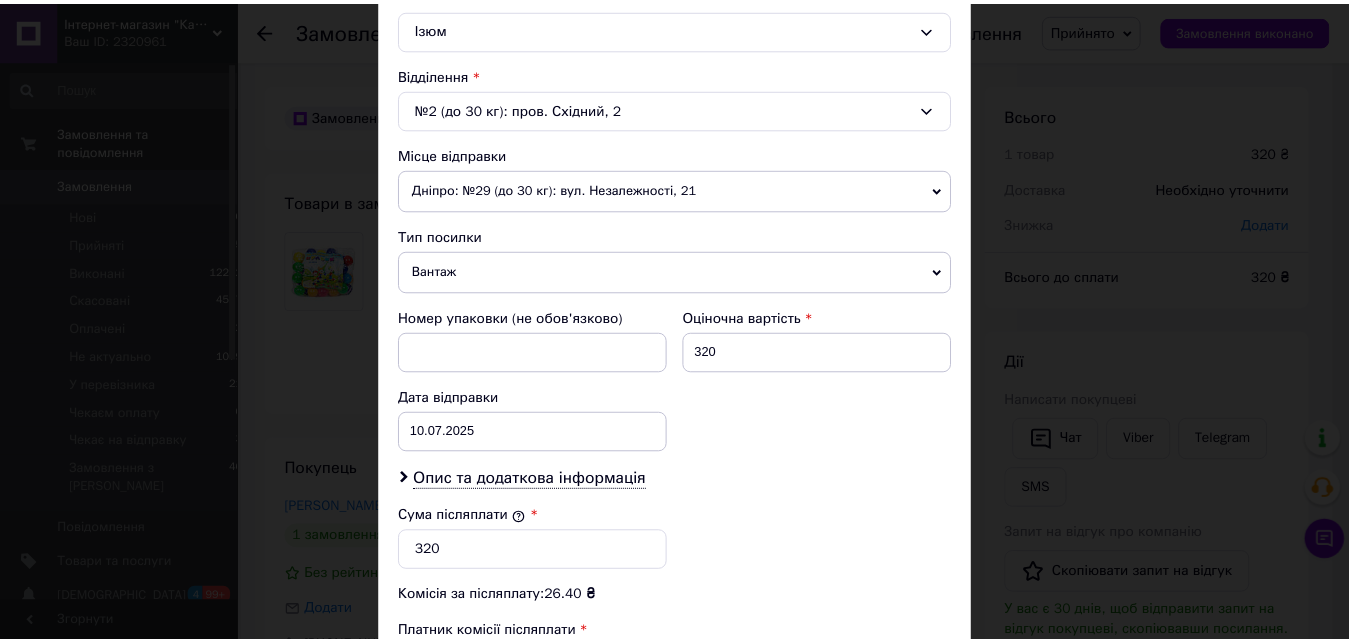 scroll, scrollTop: 883, scrollLeft: 0, axis: vertical 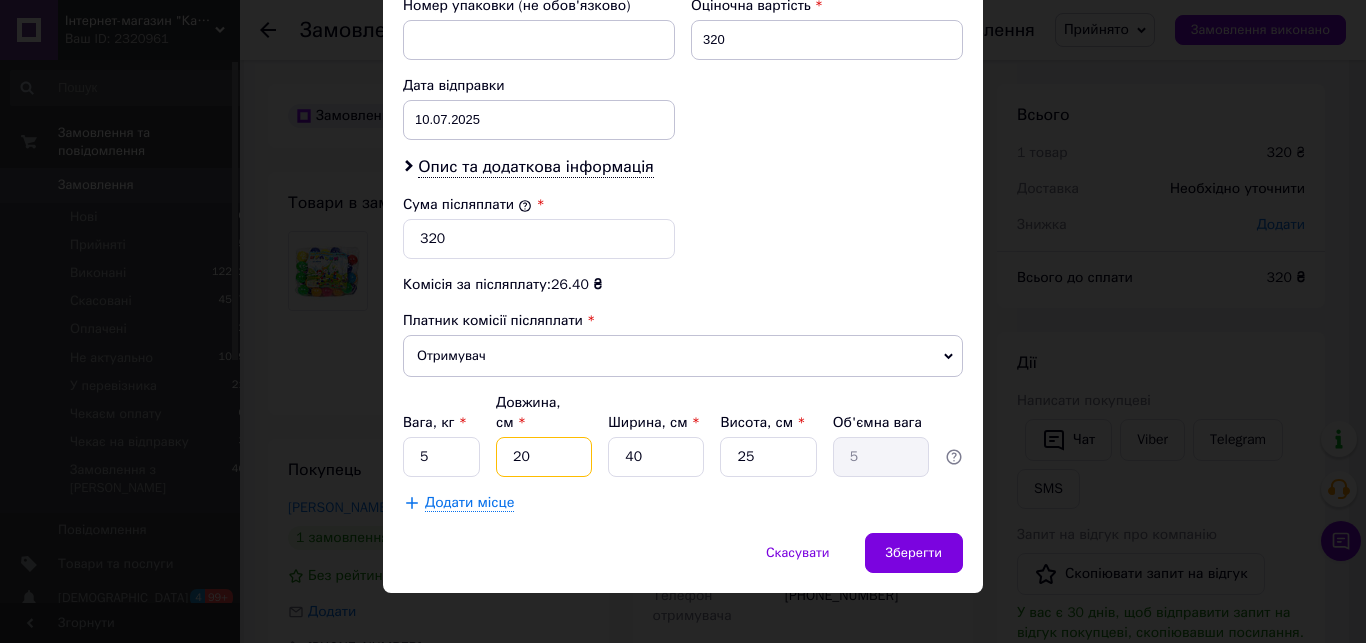 click on "20" at bounding box center (544, 457) 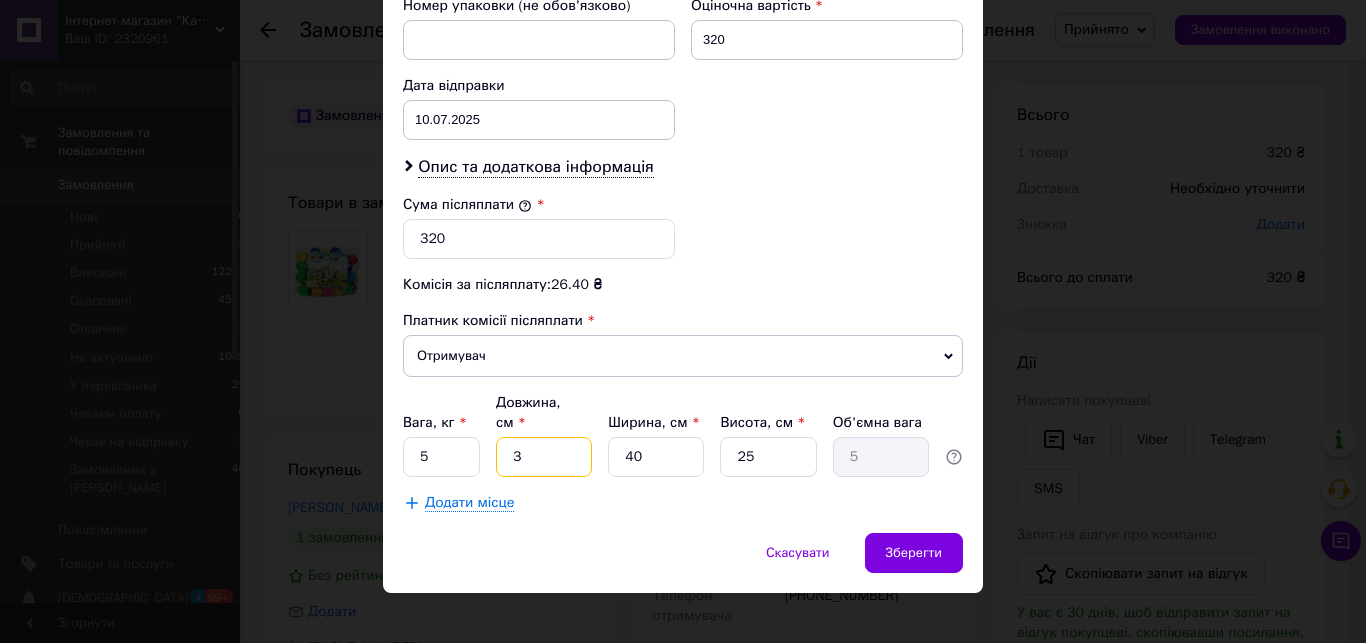 type on "36" 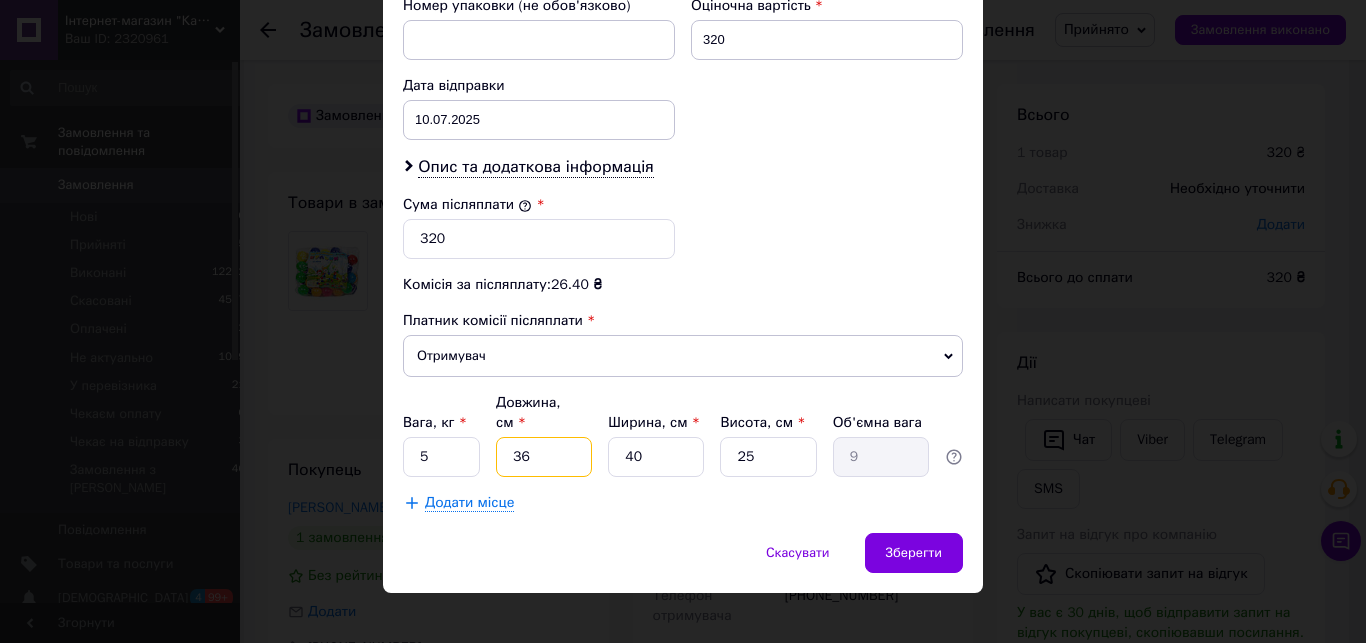 type on "9" 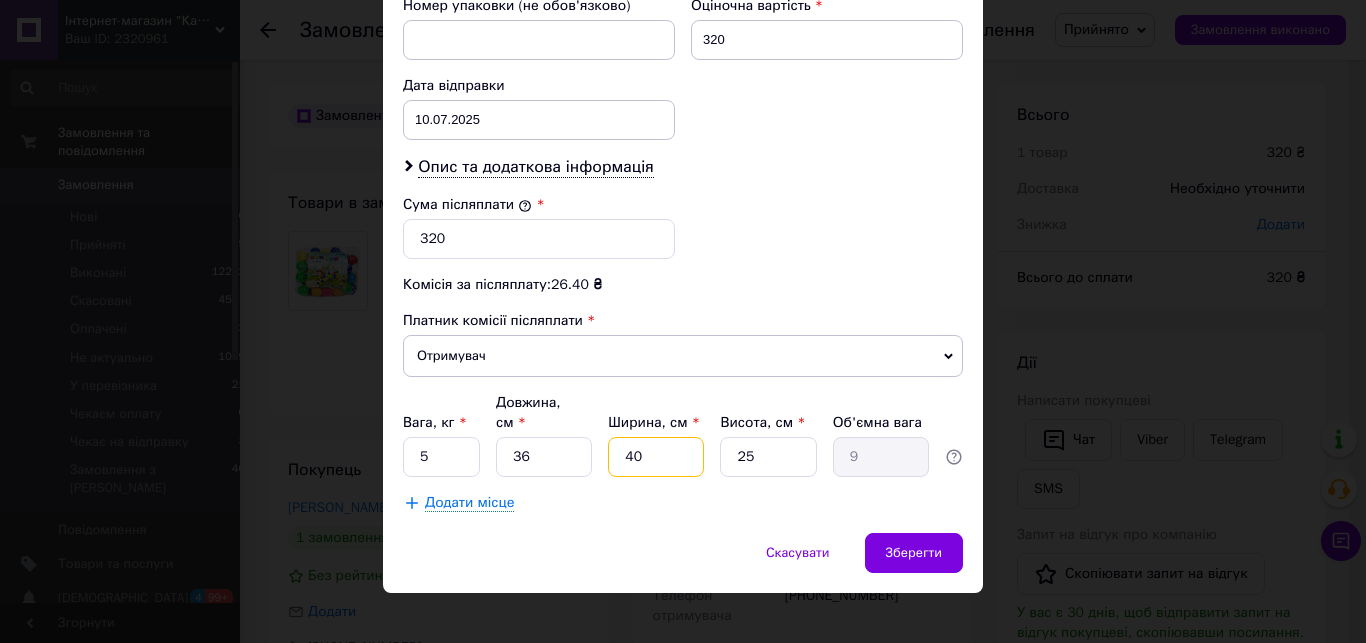 click on "40" at bounding box center (656, 457) 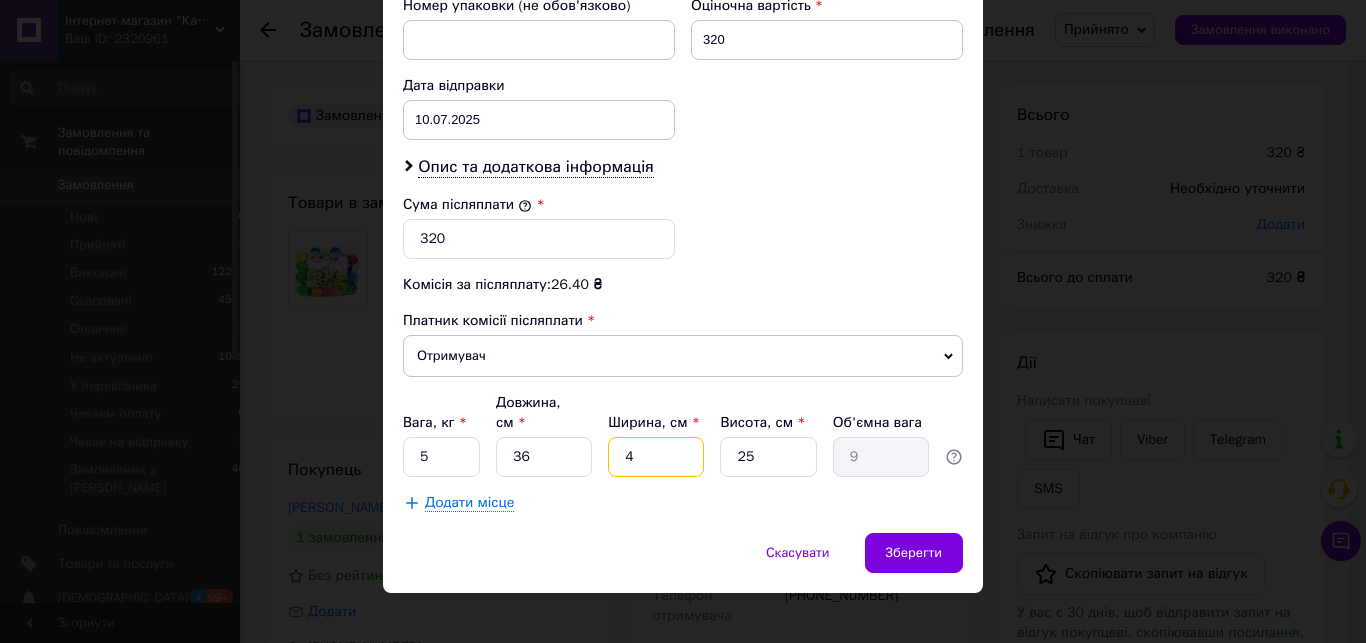 type on "0.9" 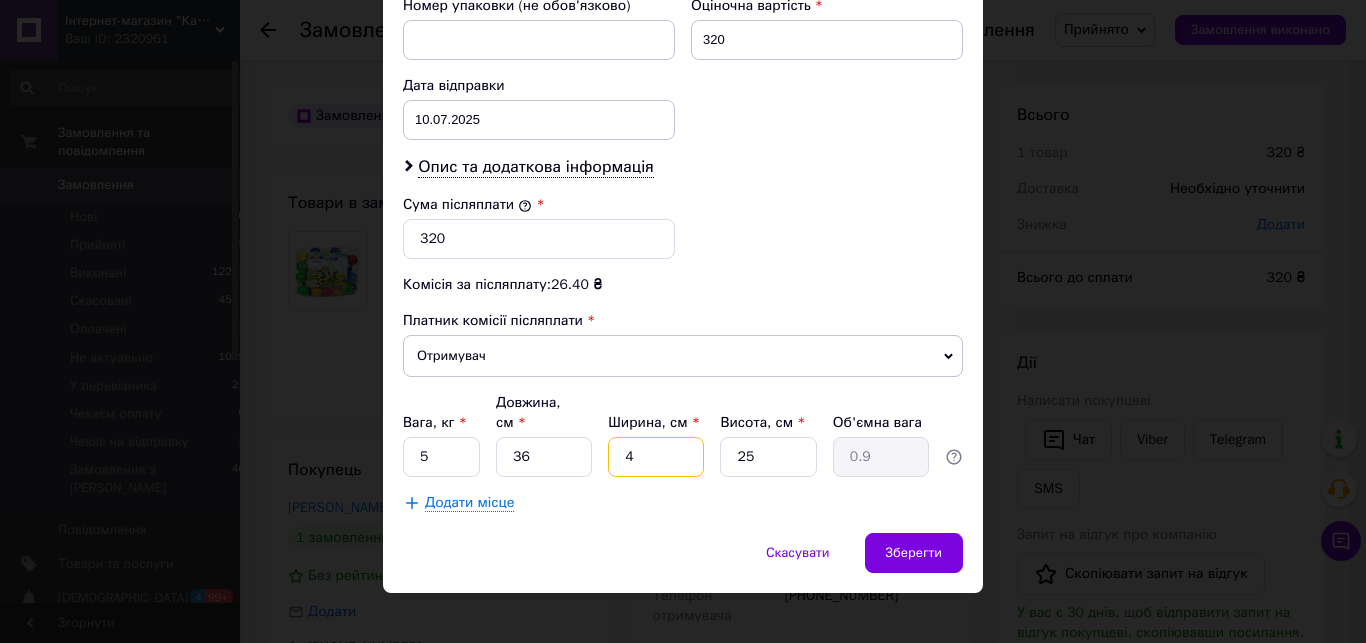 type on "46" 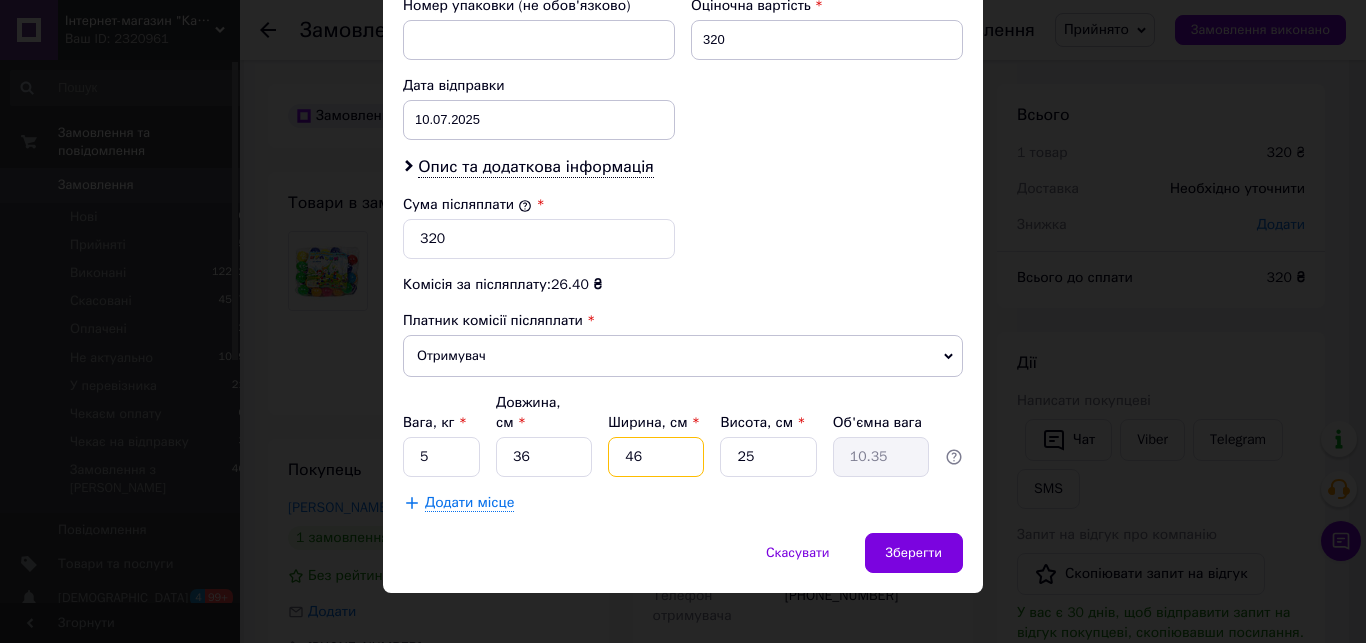 type on "46" 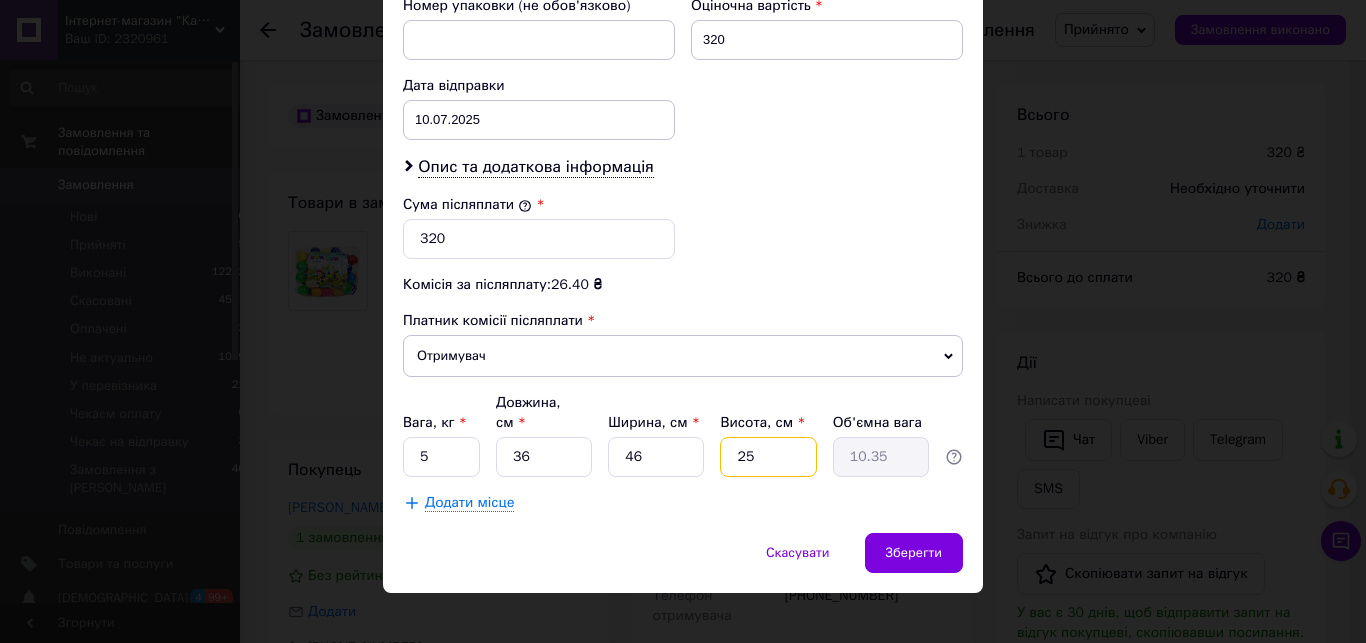 click on "25" at bounding box center [768, 457] 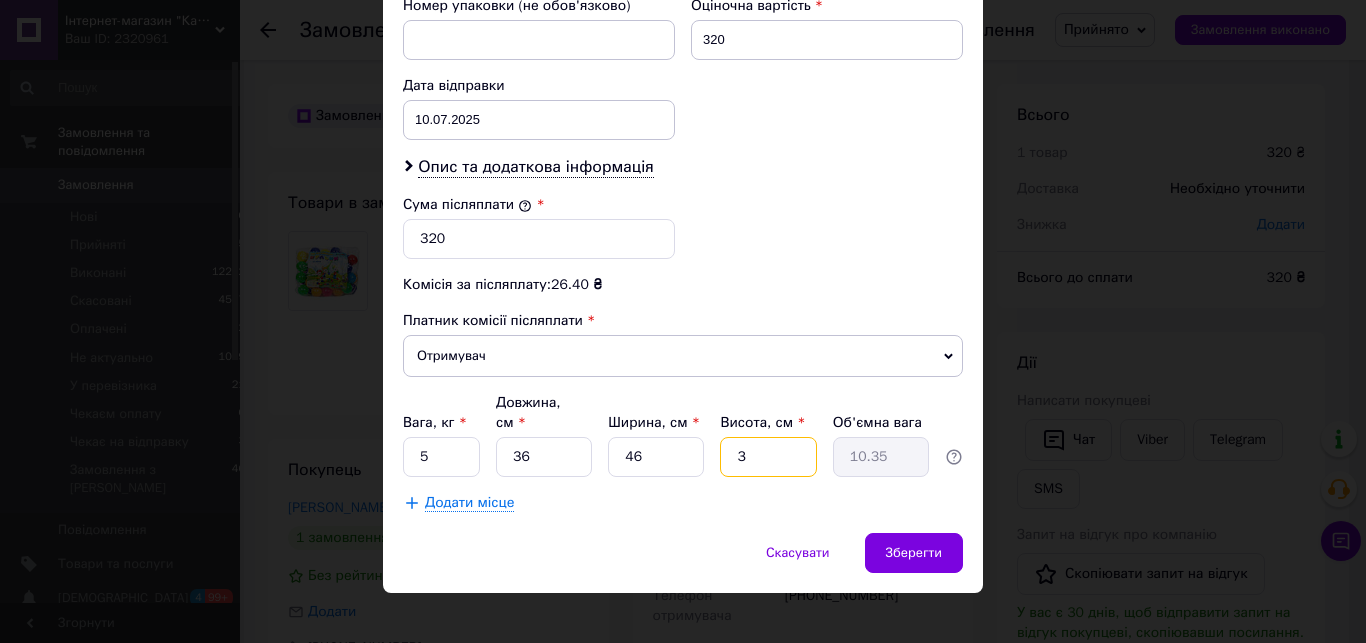 type on "30" 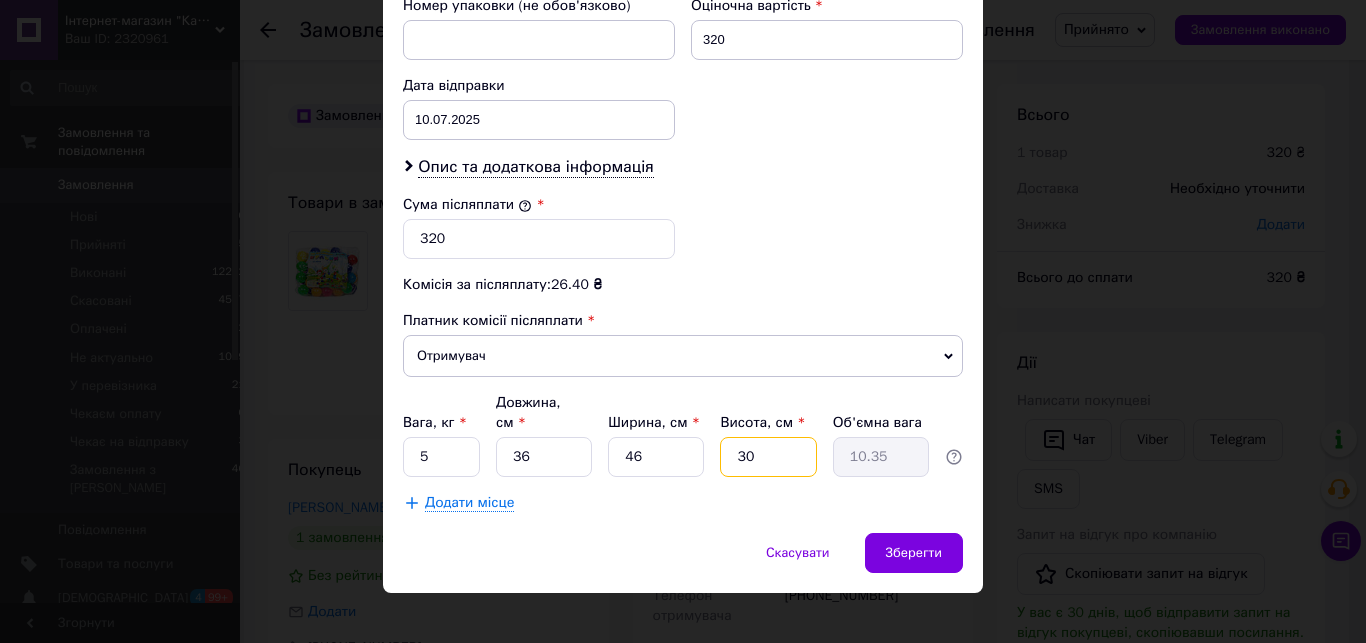 type on "12.42" 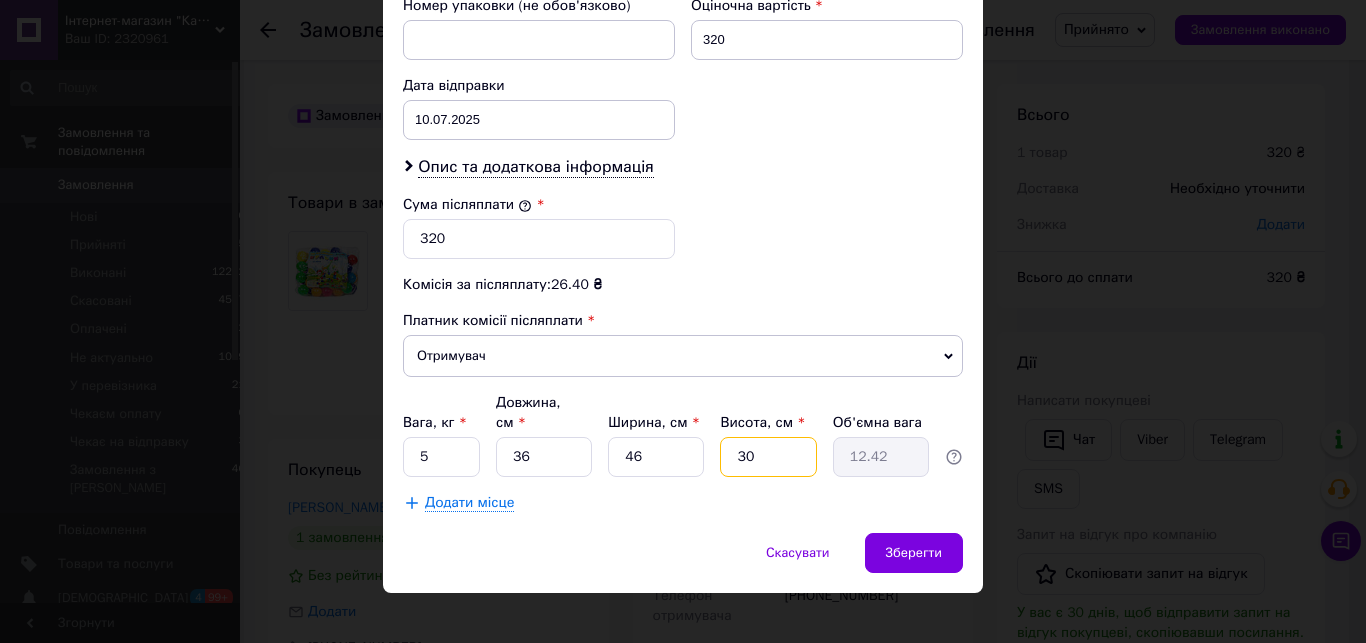 type on "30" 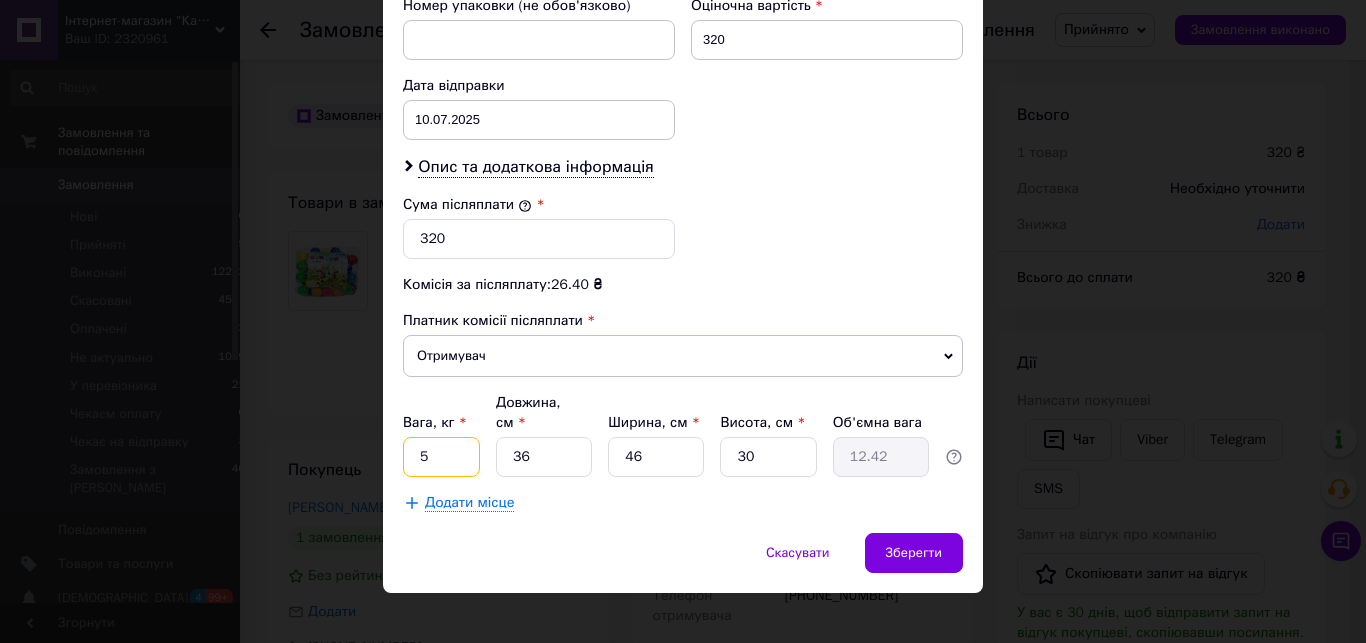 click on "5" at bounding box center (441, 457) 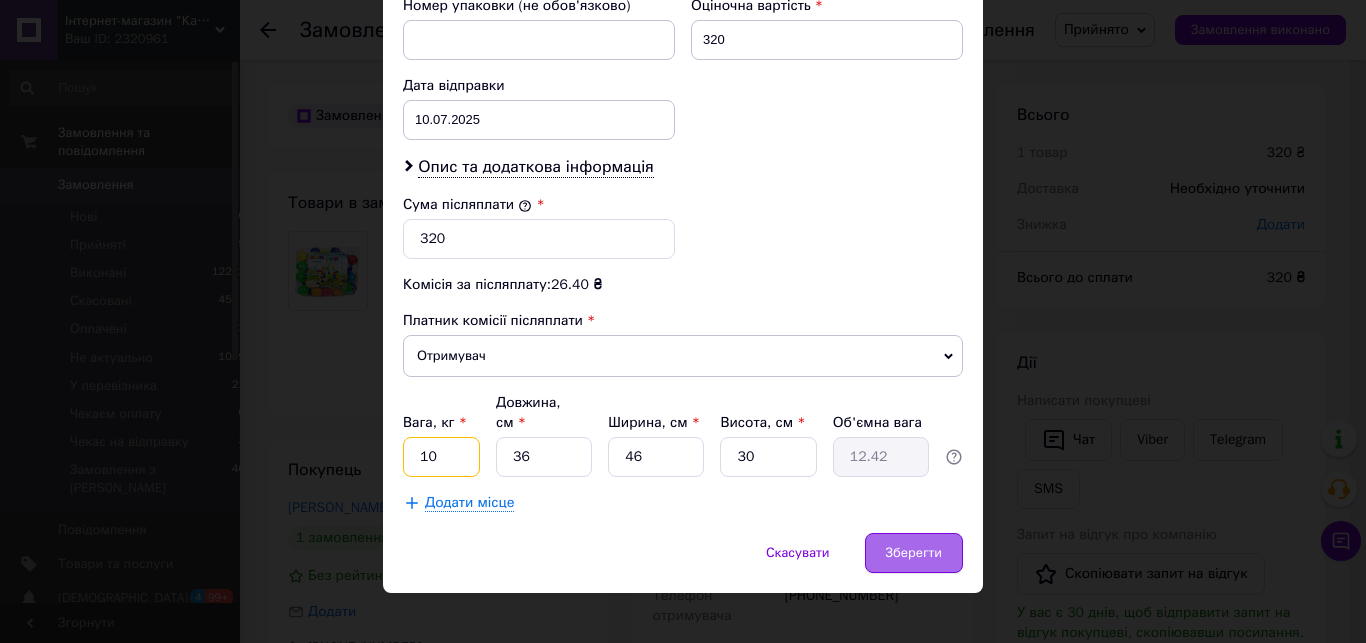 type on "10" 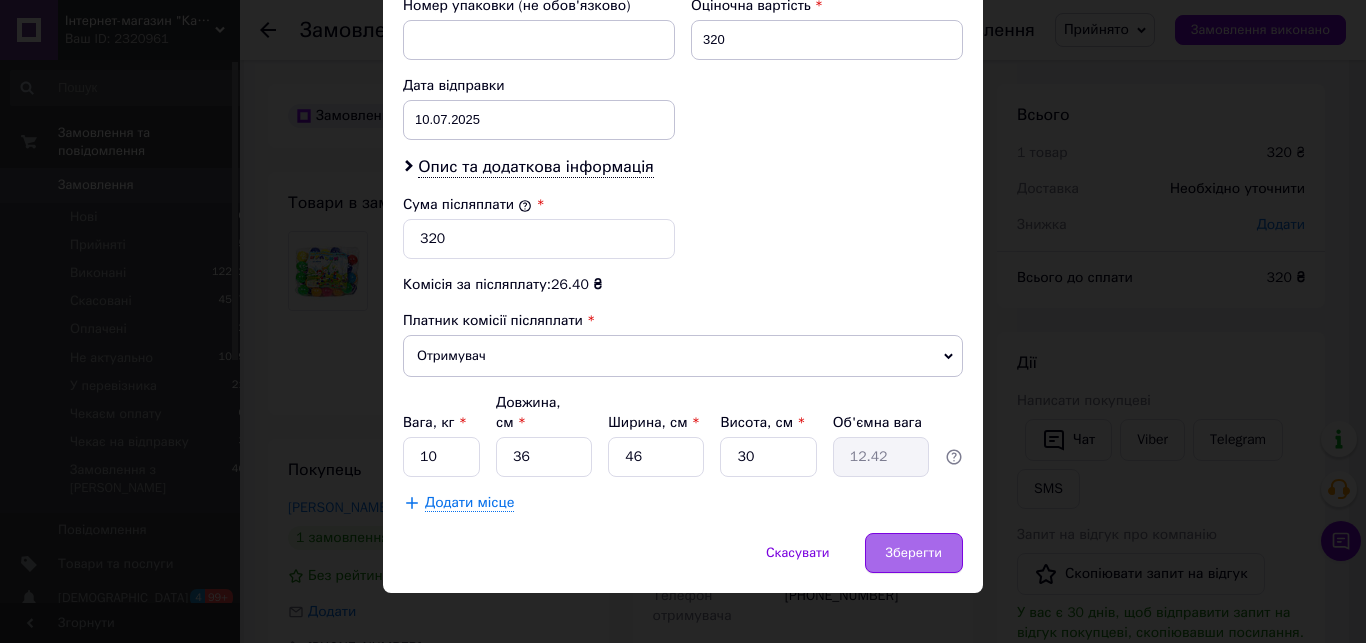 click on "Зберегти" at bounding box center (914, 553) 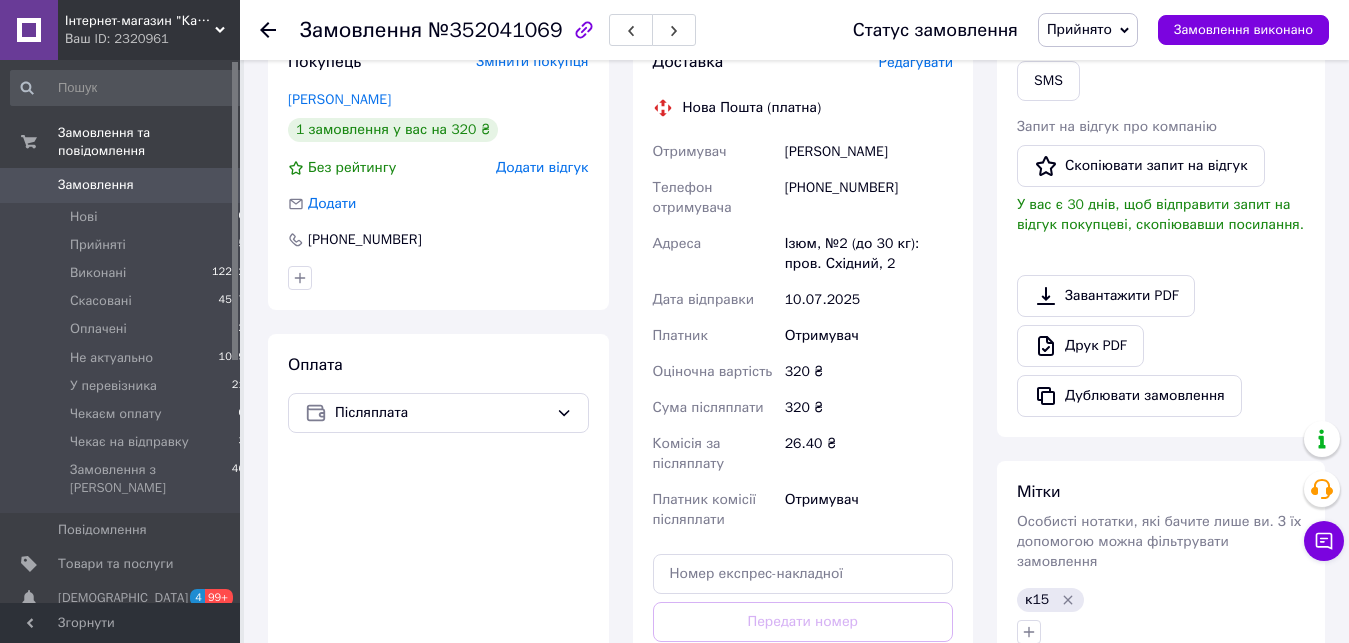 scroll, scrollTop: 510, scrollLeft: 0, axis: vertical 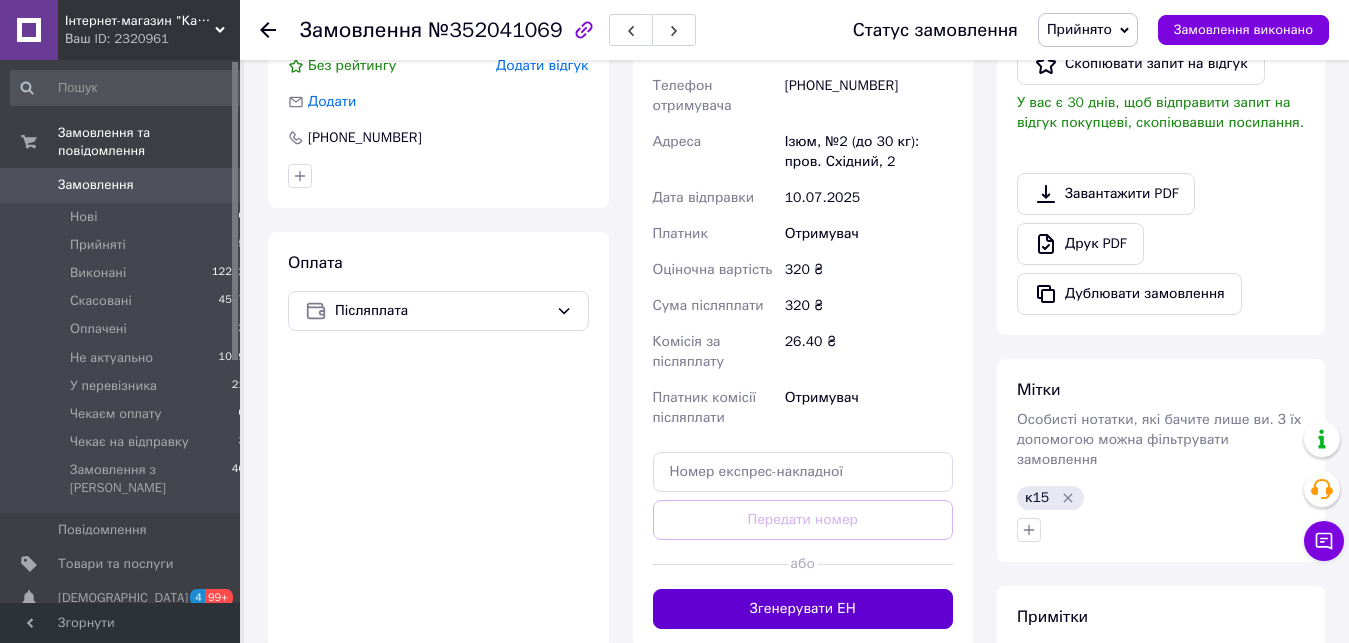 click on "Згенерувати ЕН" at bounding box center [803, 609] 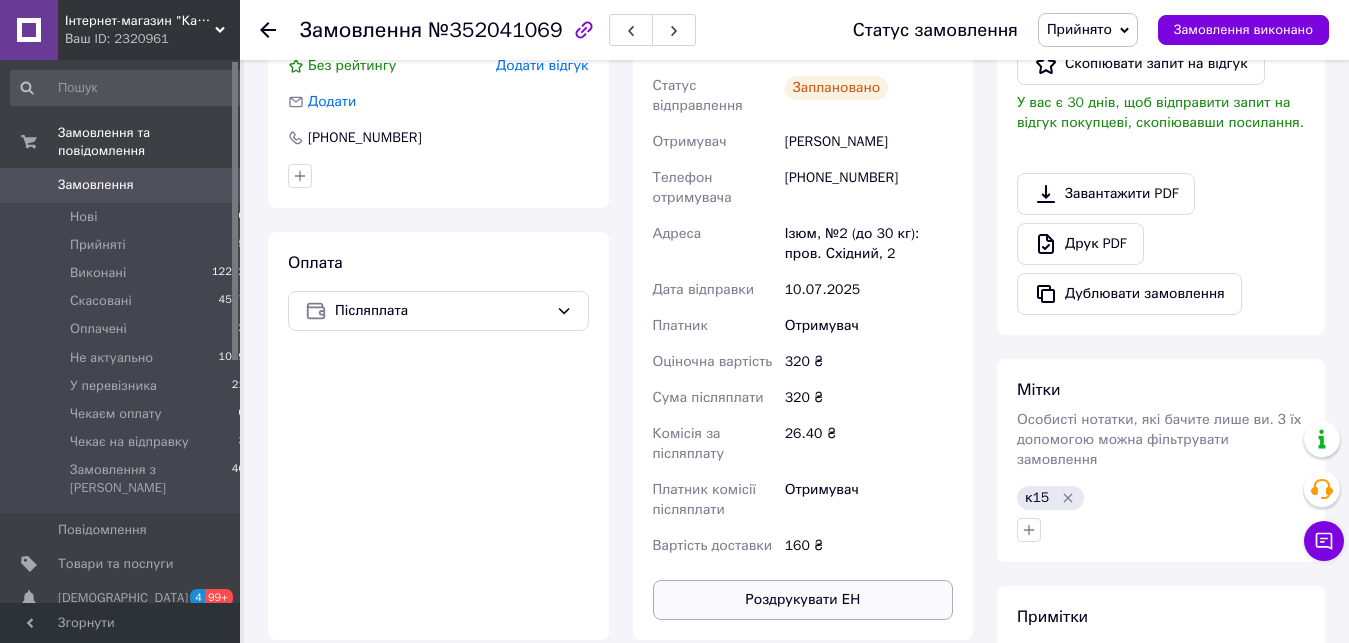 click on "Роздрукувати ЕН" at bounding box center (803, 600) 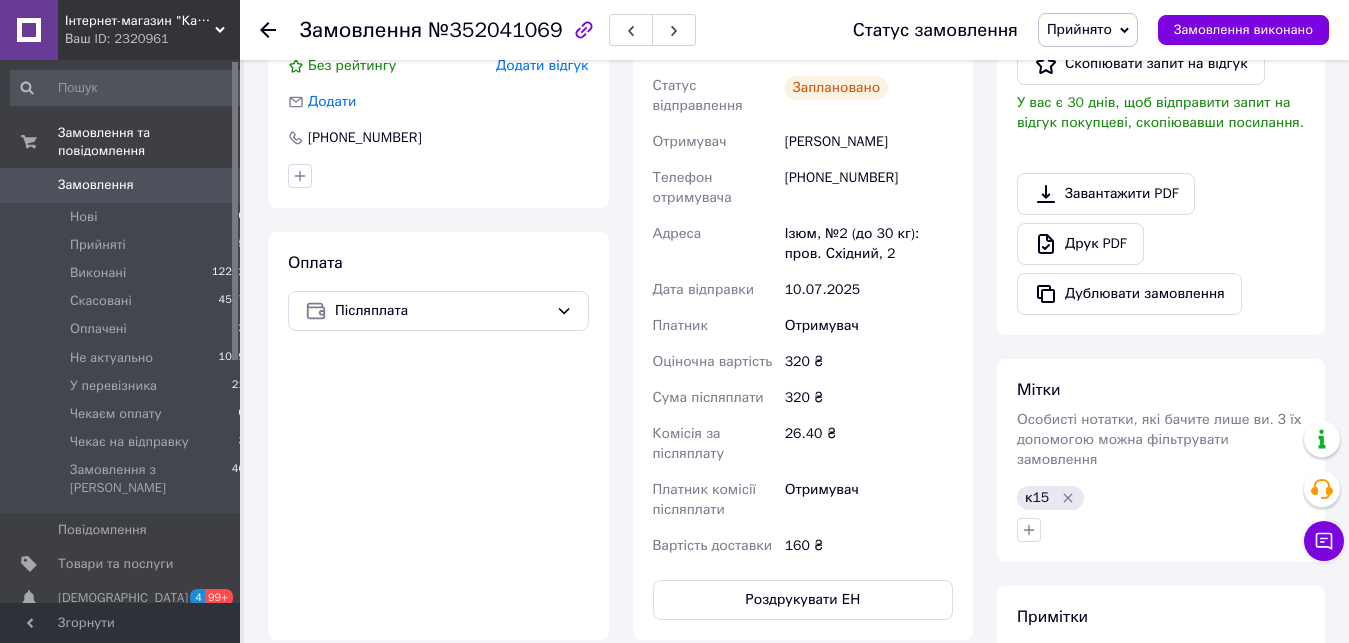 click on "Статус замовлення" at bounding box center (935, 30) 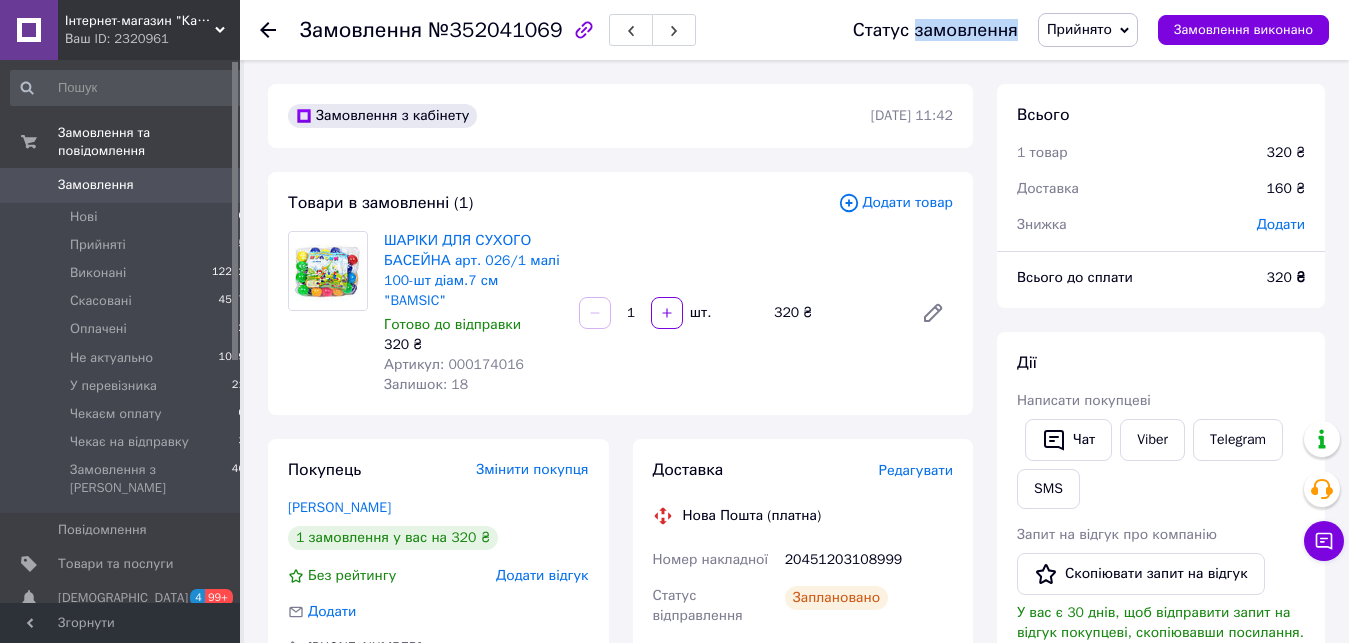 scroll, scrollTop: 612, scrollLeft: 0, axis: vertical 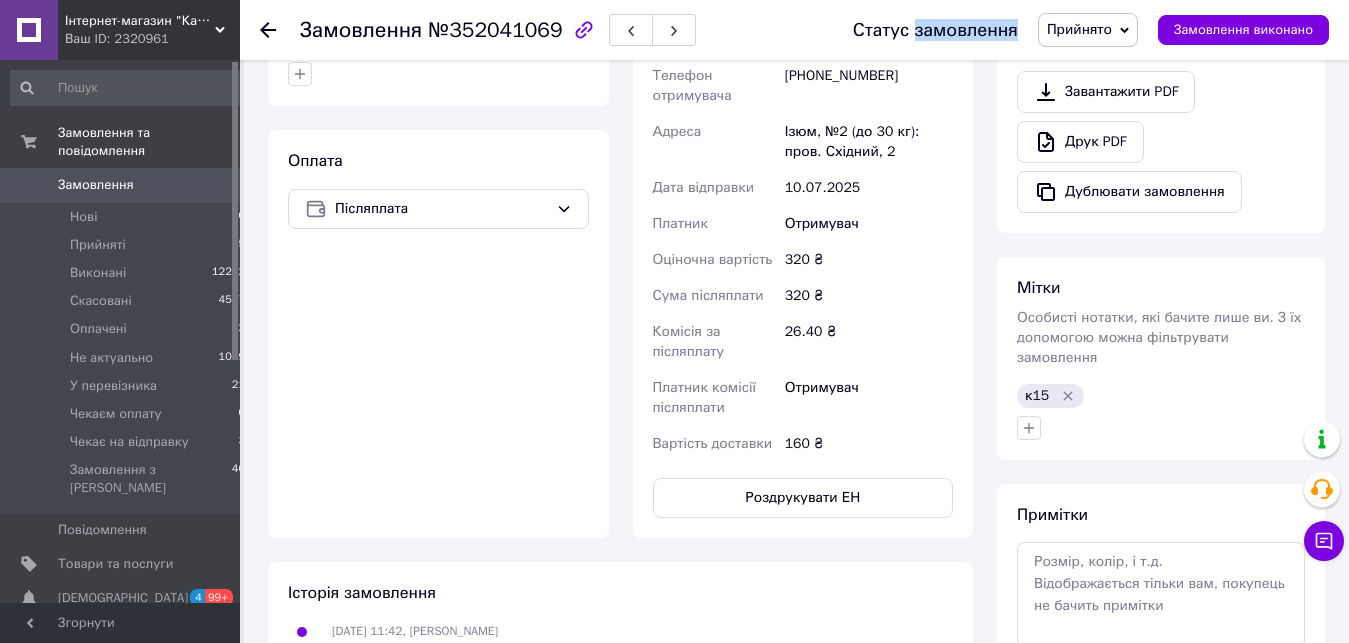 click on "Всього 1 товар 320 ₴ Доставка 160 ₴ Знижка Додати Всього до сплати 320 ₴ Дії Написати покупцеві   Чат Viber Telegram SMS Запит на відгук про компанію   Скопіювати запит на відгук У вас є 30 днів, щоб відправити запит на відгук покупцеві, скопіювавши посилання.   Завантажити PDF   Друк PDF   Дублювати замовлення Мітки Особисті нотатки, які бачите лише ви. З їх допомогою можна фільтрувати замовлення к15   Примітки Залишилося 300 символів Очистити Зберегти" at bounding box center (1161, 110) 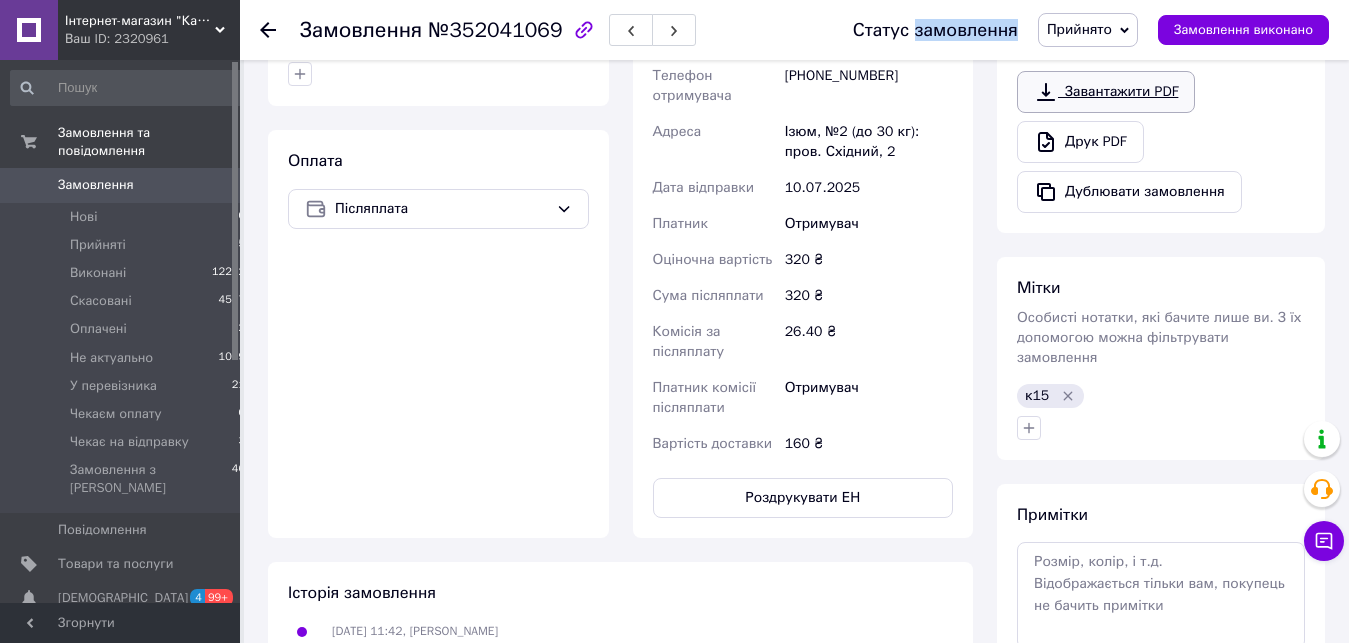 click on "Завантажити PDF" at bounding box center [1106, 92] 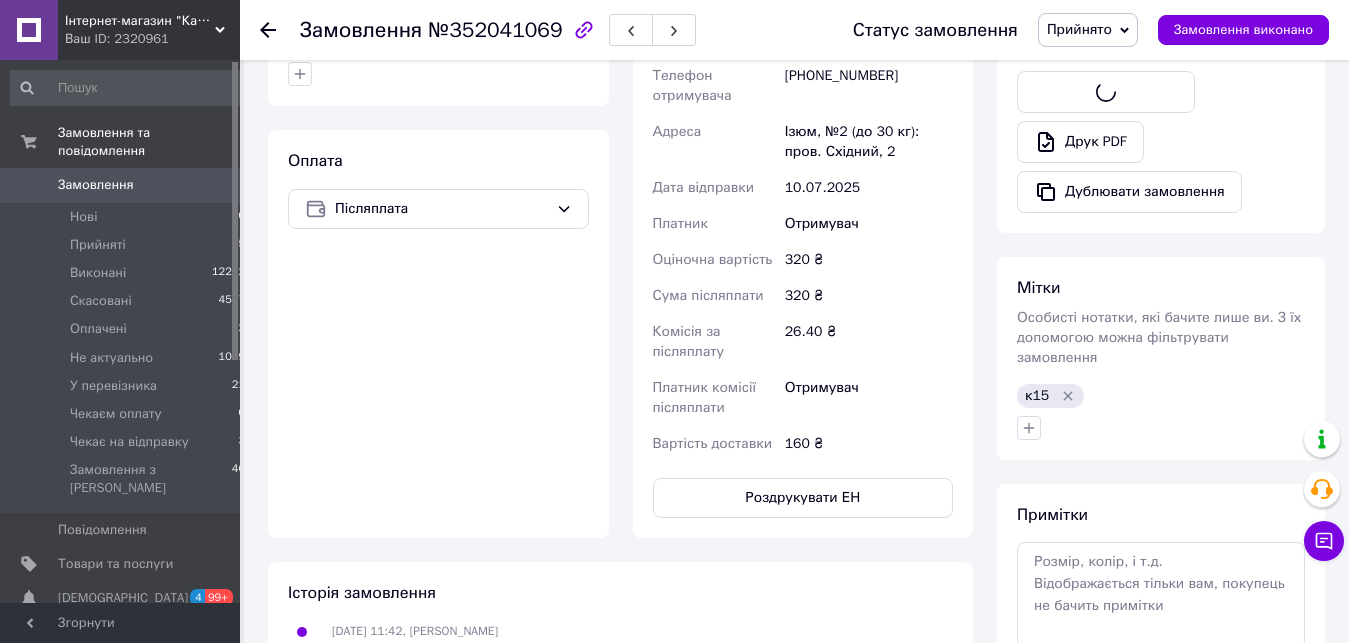scroll, scrollTop: 0, scrollLeft: 0, axis: both 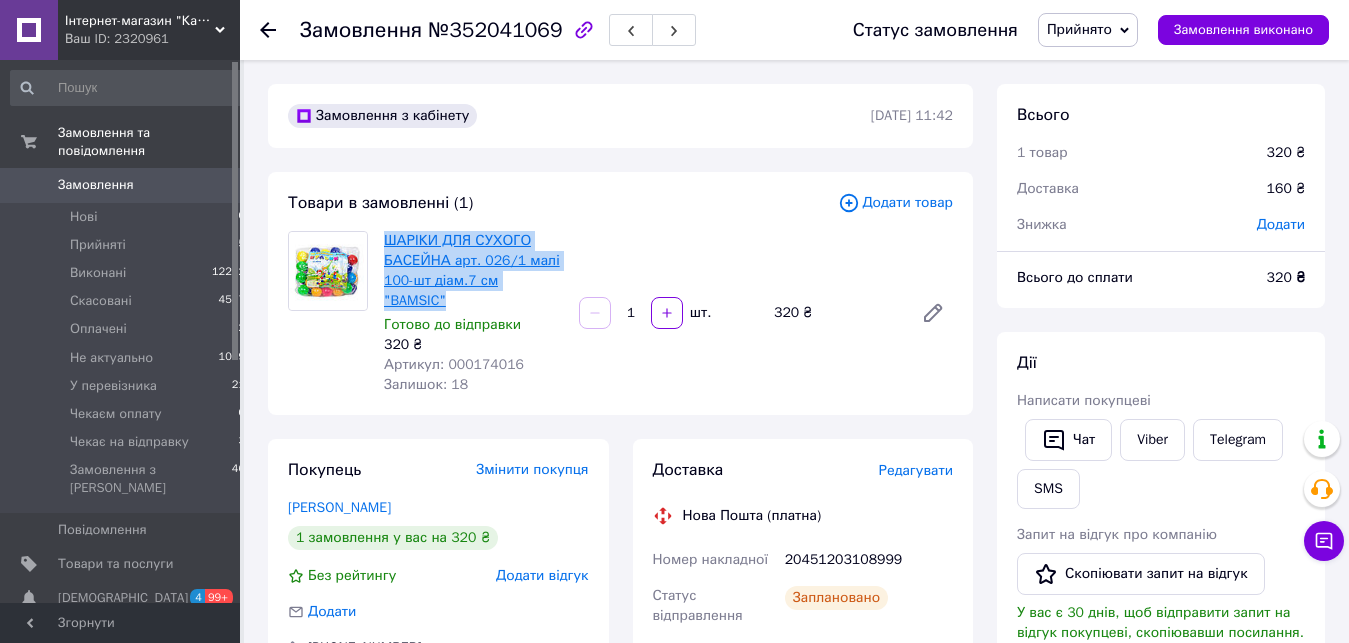 drag, startPoint x: 558, startPoint y: 282, endPoint x: 384, endPoint y: 238, distance: 179.47702 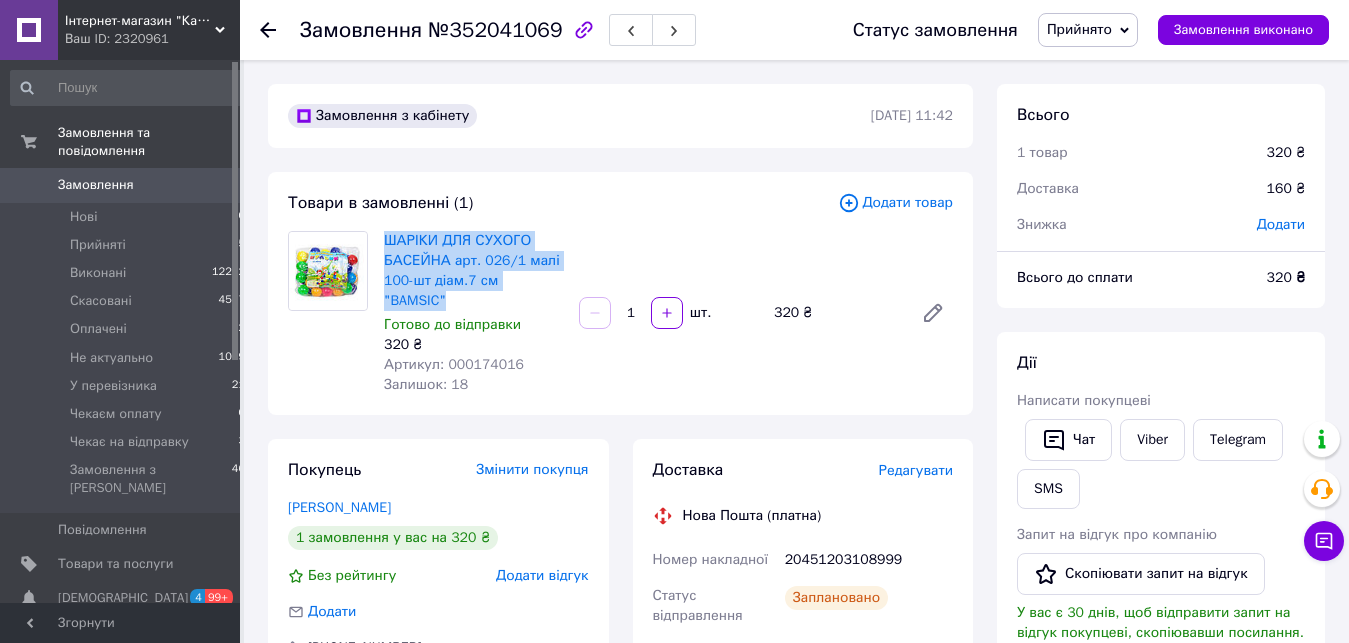 click 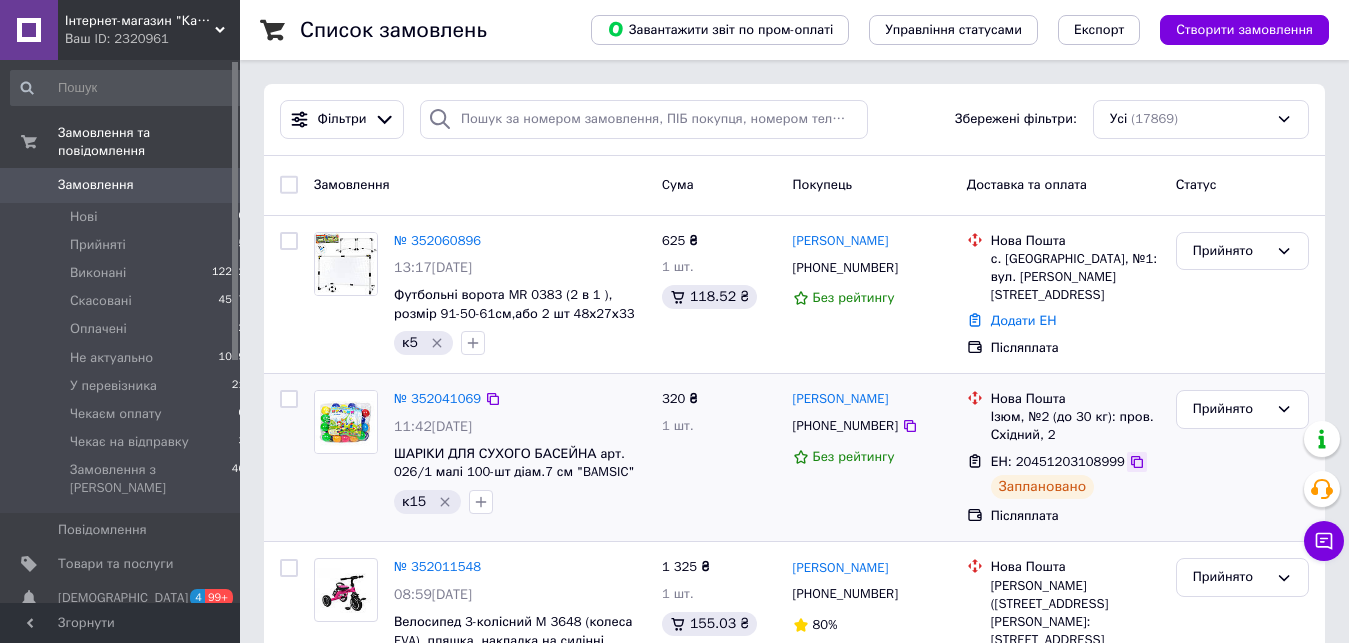click 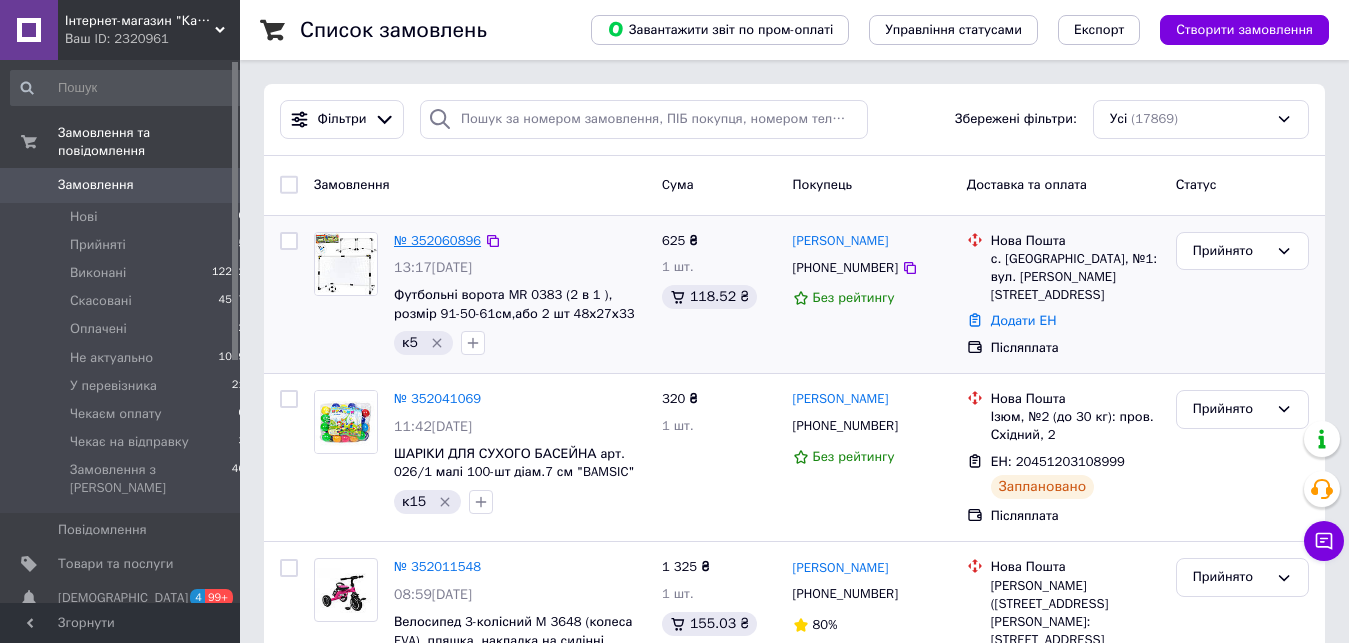click on "№ 352060896" at bounding box center (437, 240) 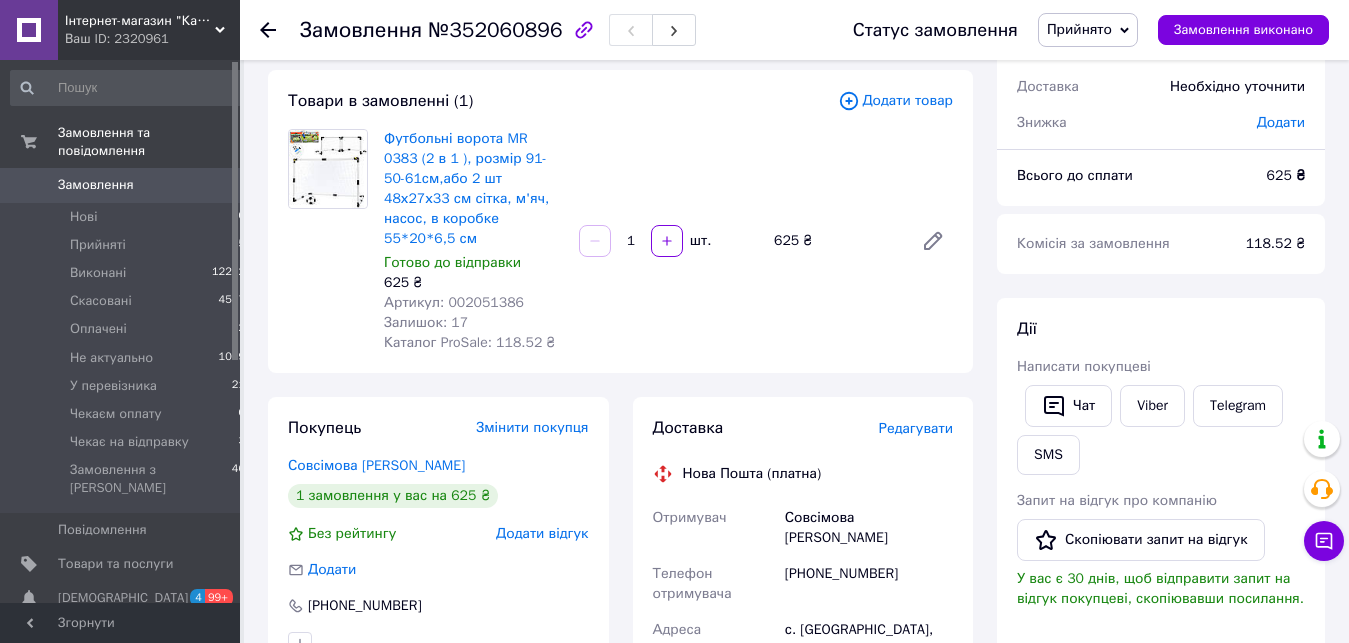 scroll, scrollTop: 0, scrollLeft: 0, axis: both 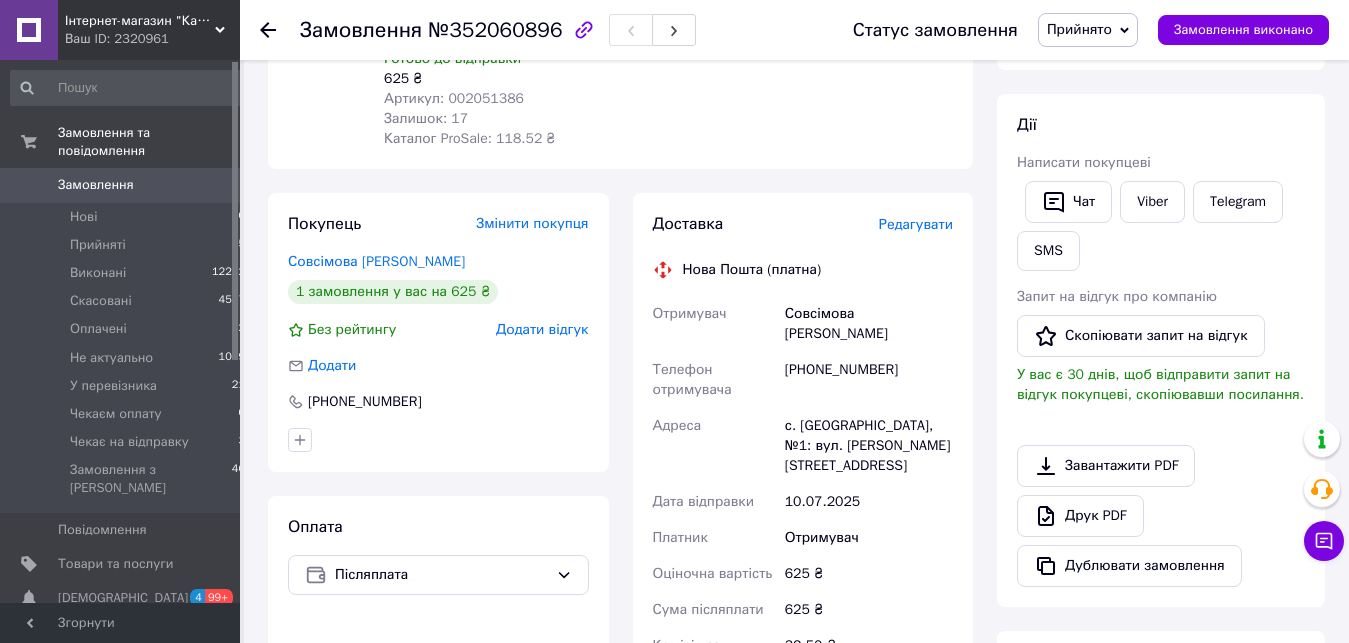 click on "Редагувати" at bounding box center [916, 224] 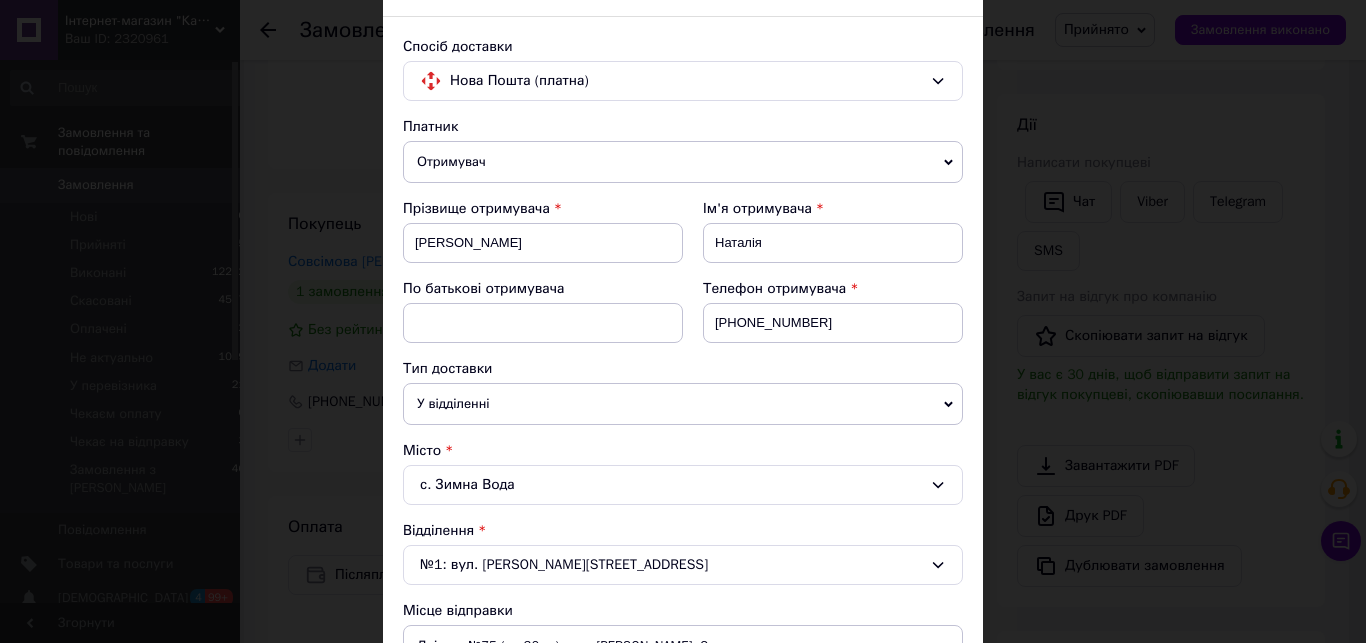 scroll, scrollTop: 228, scrollLeft: 0, axis: vertical 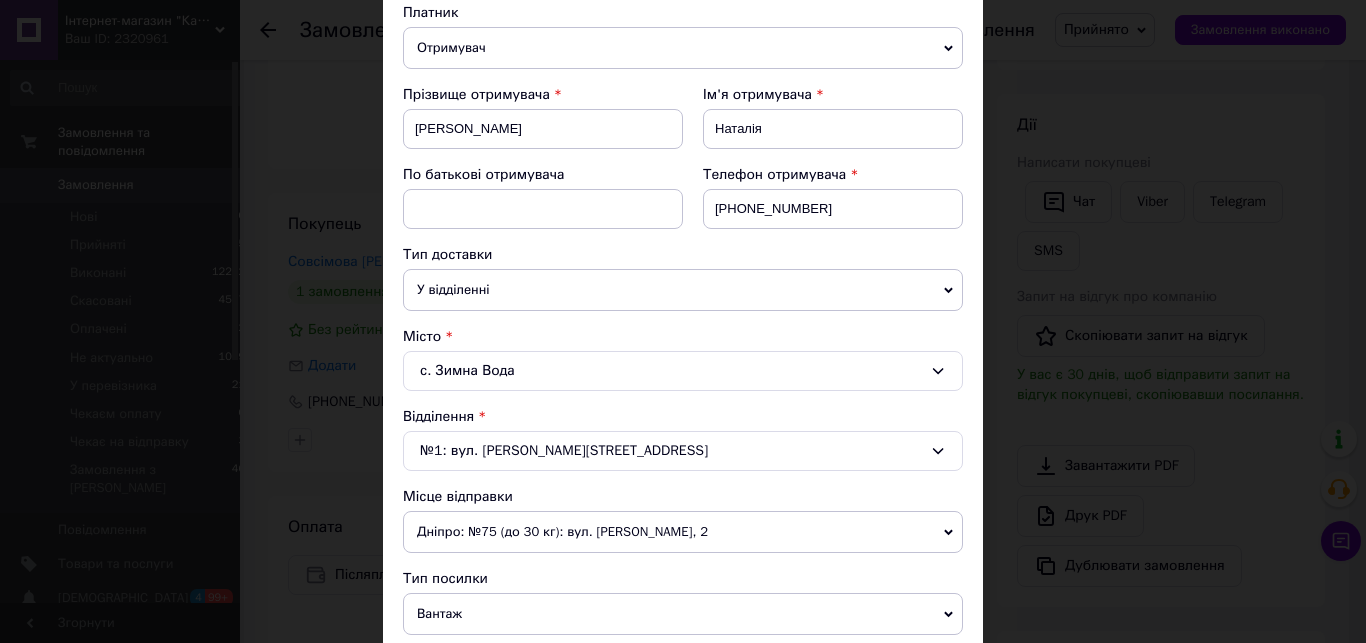 click on "Дніпро: №75 (до 30 кг): вул. [PERSON_NAME], 2" at bounding box center [683, 532] 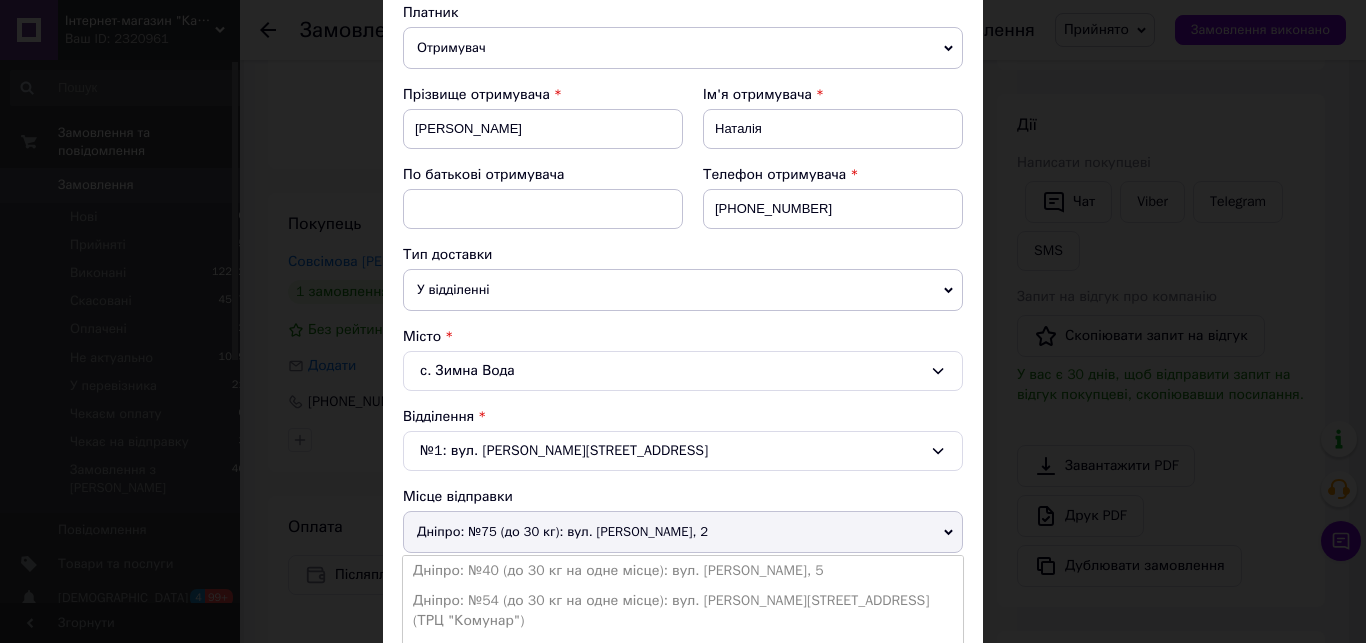 scroll, scrollTop: 798, scrollLeft: 0, axis: vertical 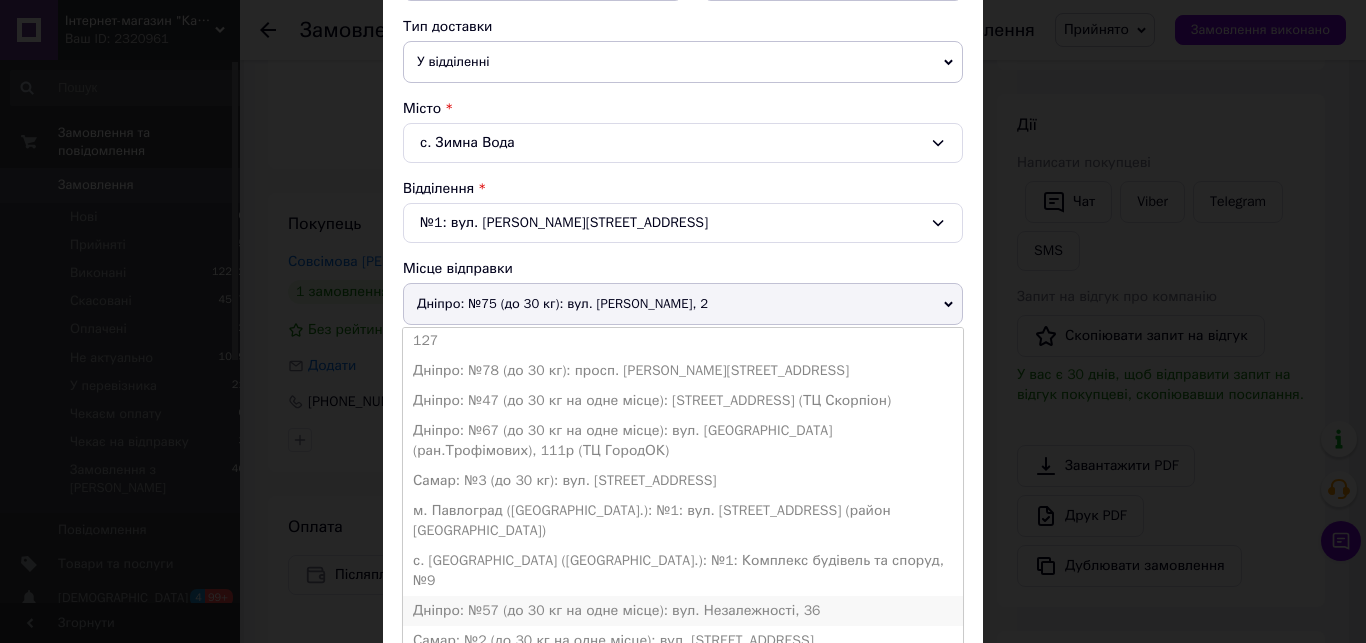 click on "Дніпро: №57 (до 30 кг на одне місце): вул. Незалежності, 36" at bounding box center [683, 611] 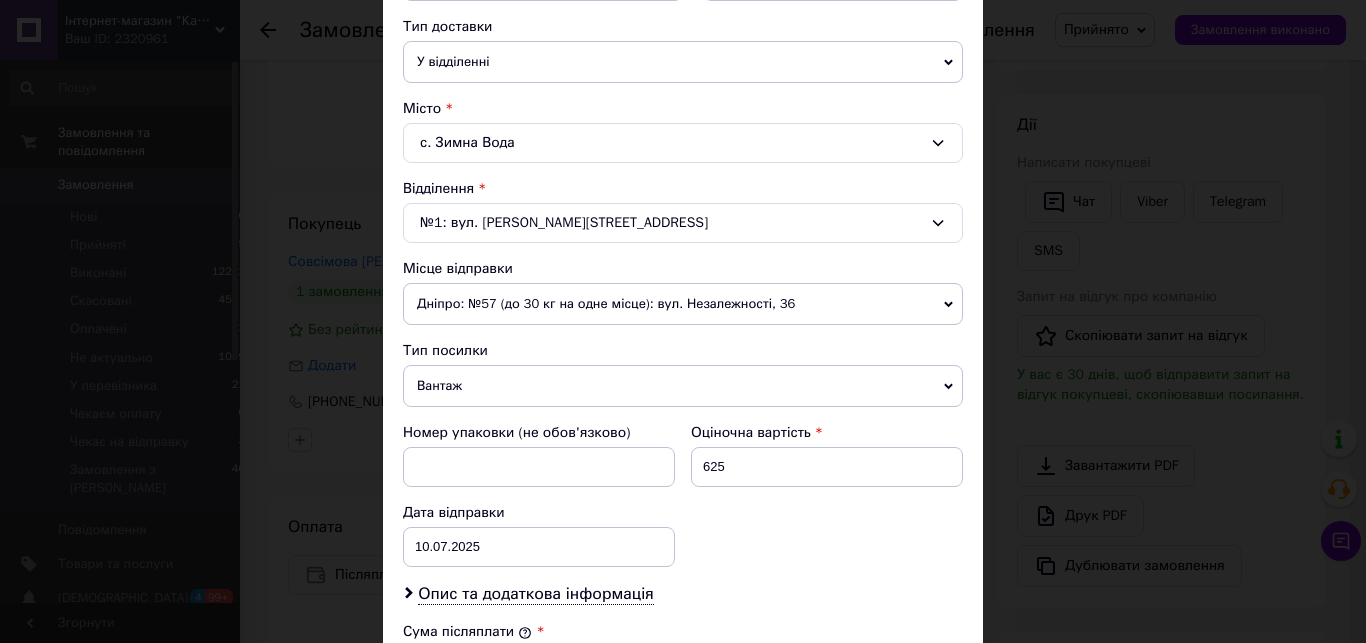 scroll, scrollTop: 570, scrollLeft: 0, axis: vertical 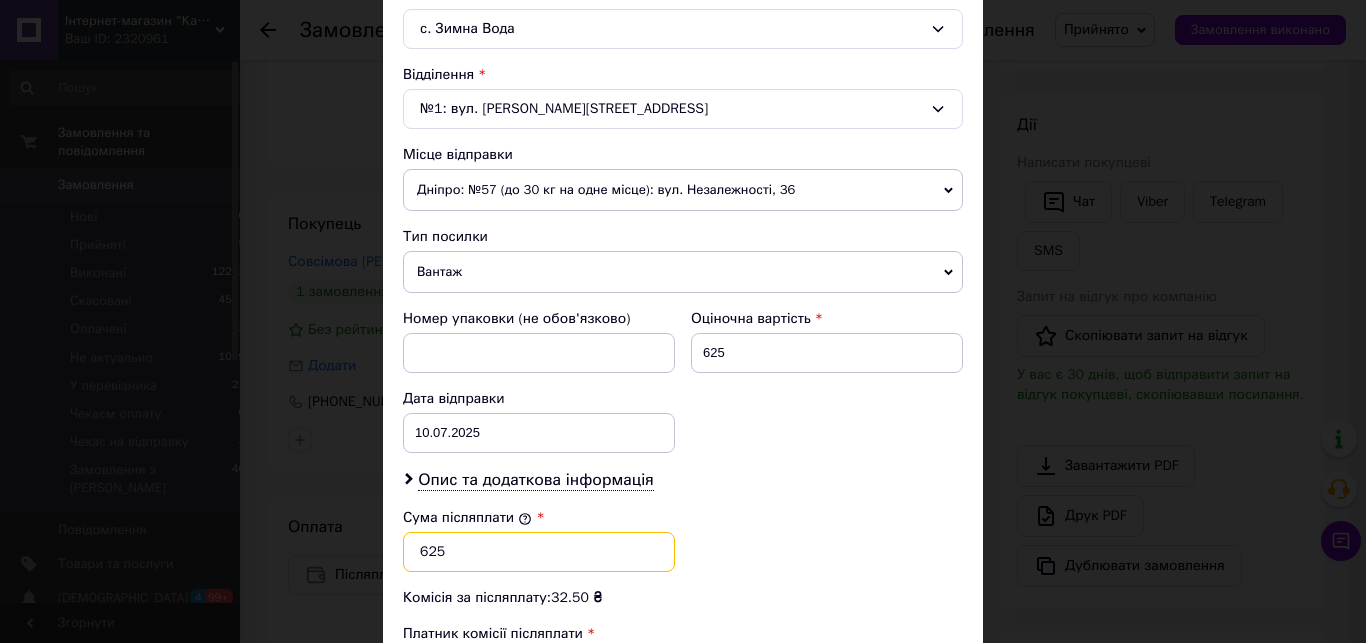 click on "625" at bounding box center (539, 552) 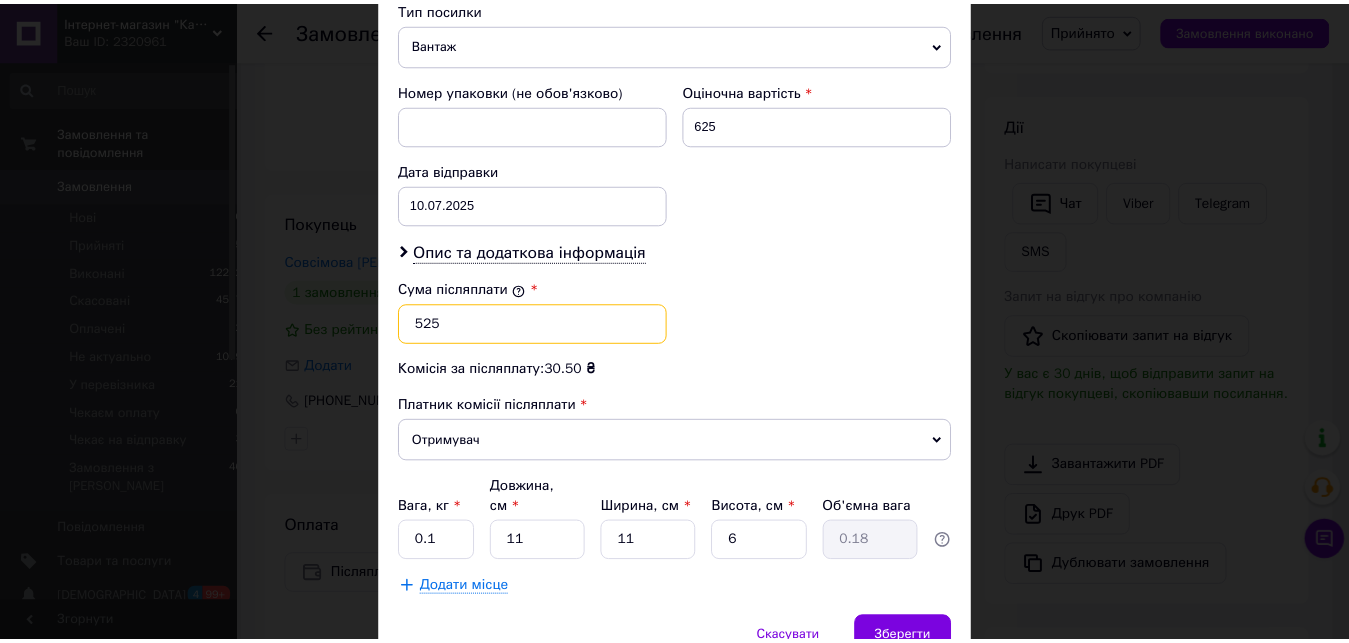 scroll, scrollTop: 883, scrollLeft: 0, axis: vertical 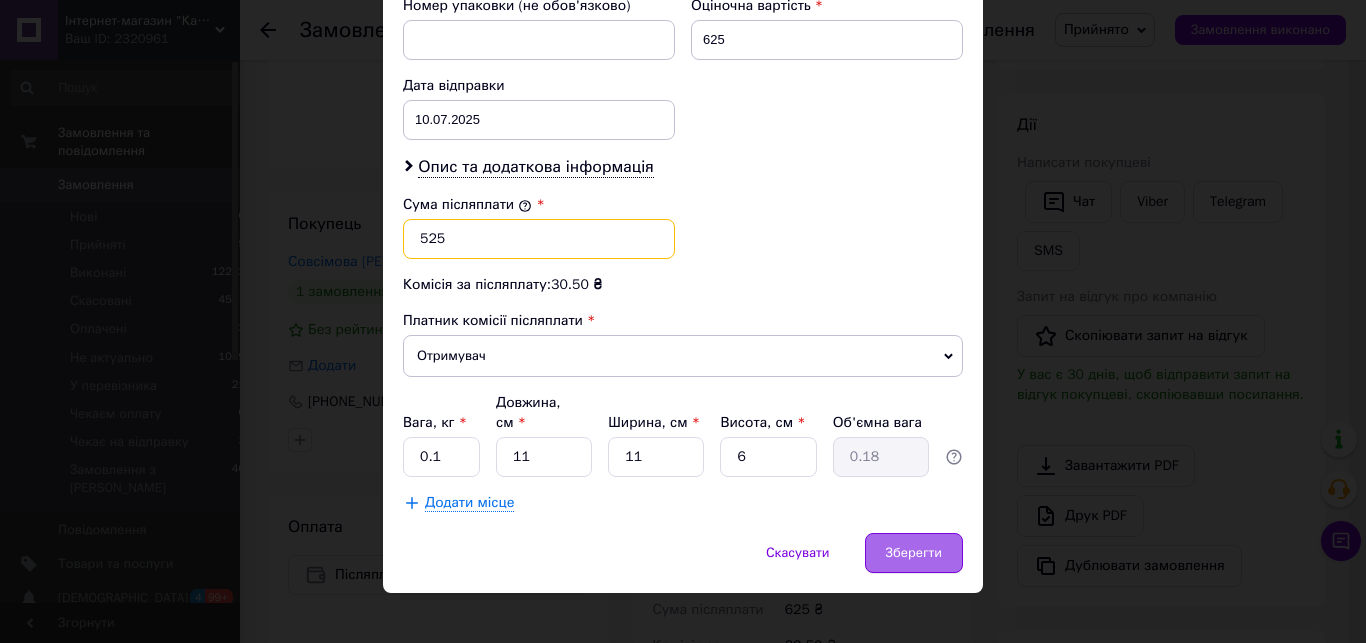 type on "525" 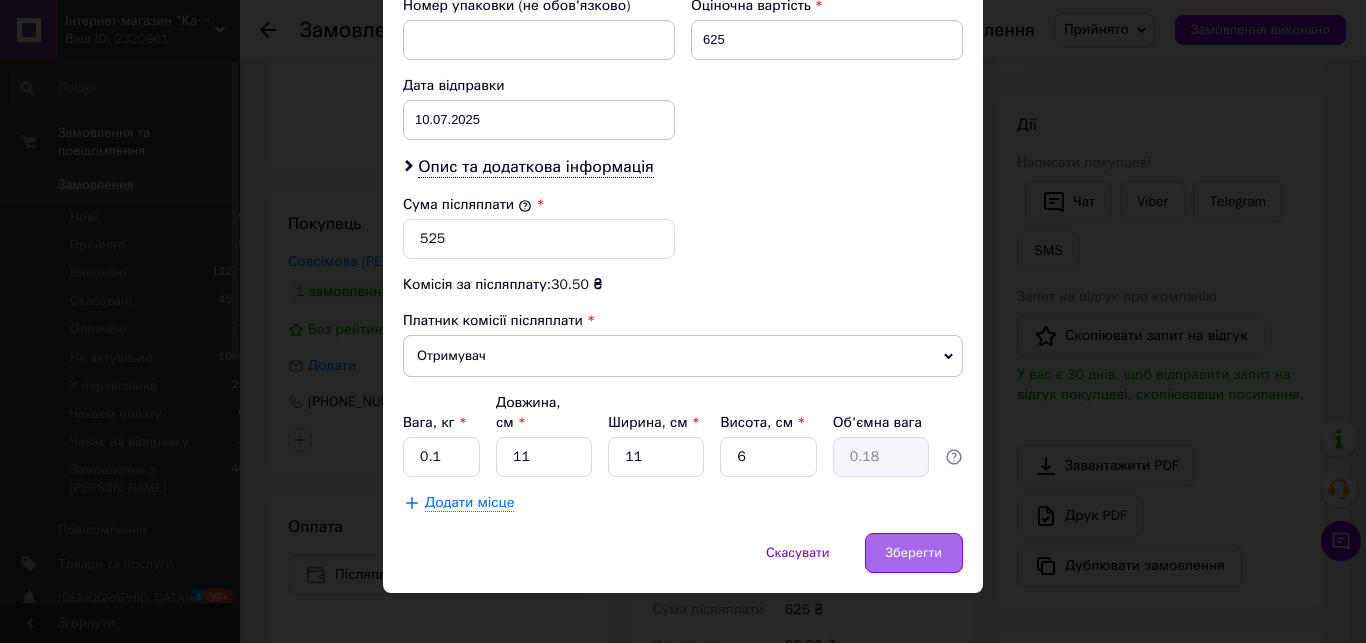click on "Зберегти" at bounding box center [914, 553] 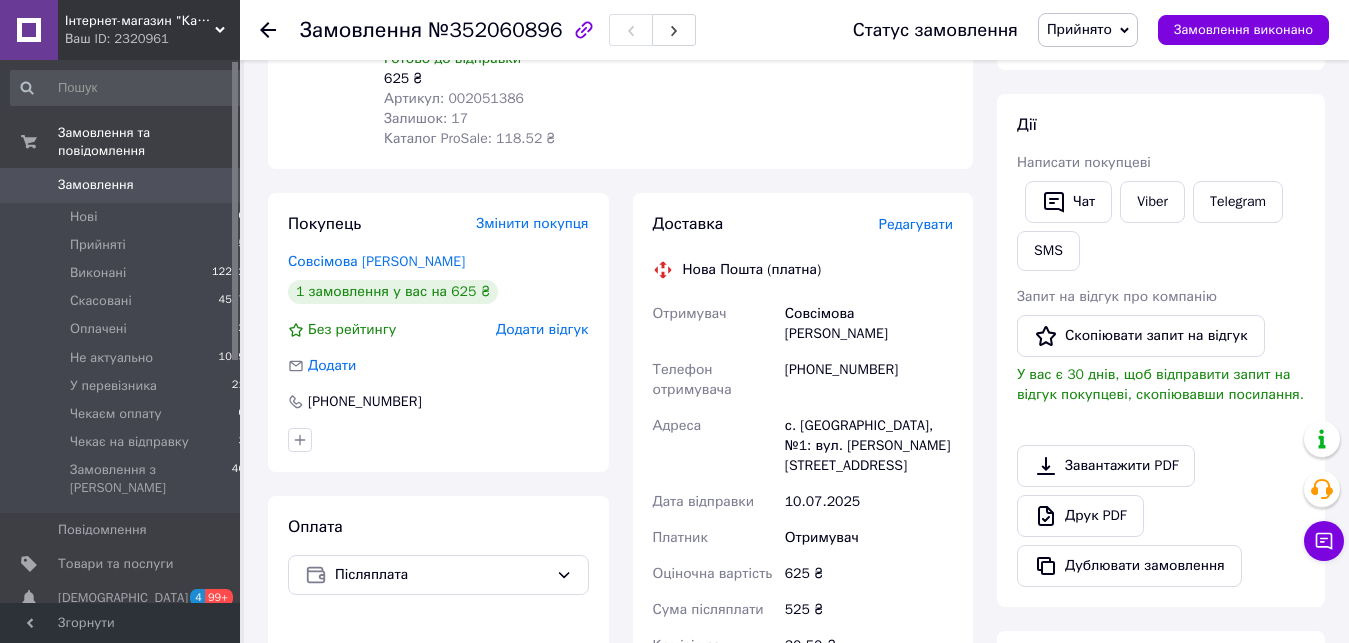 click 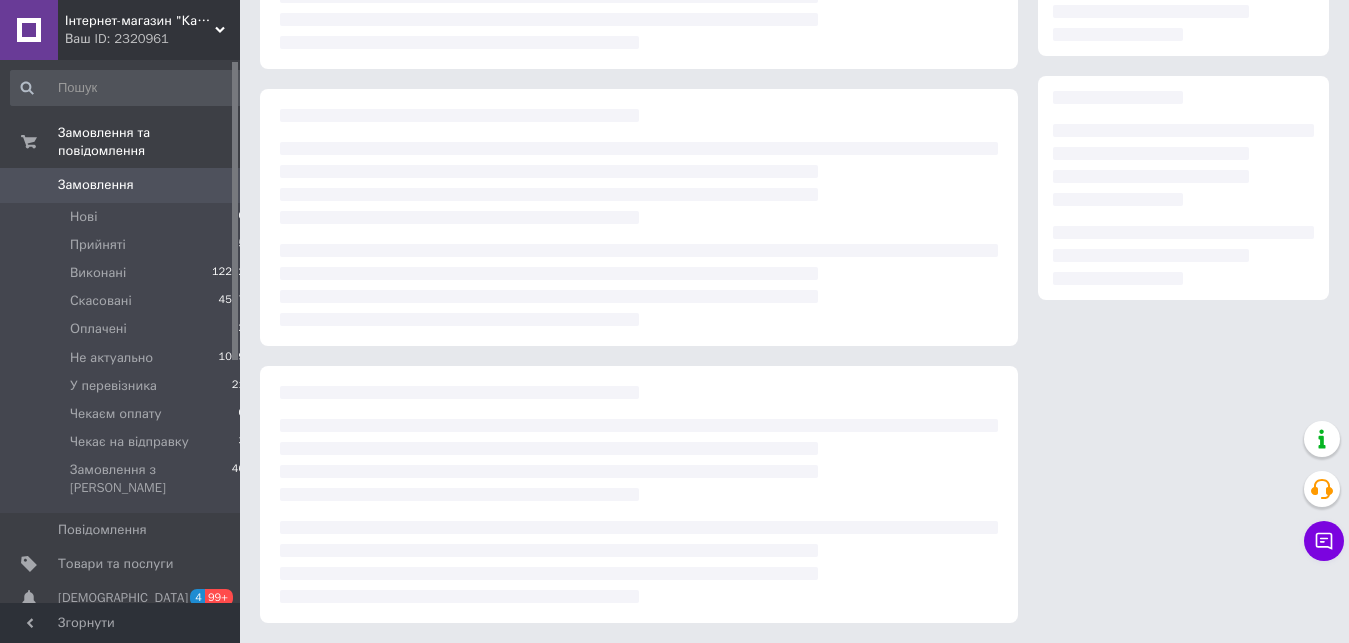scroll, scrollTop: 271, scrollLeft: 0, axis: vertical 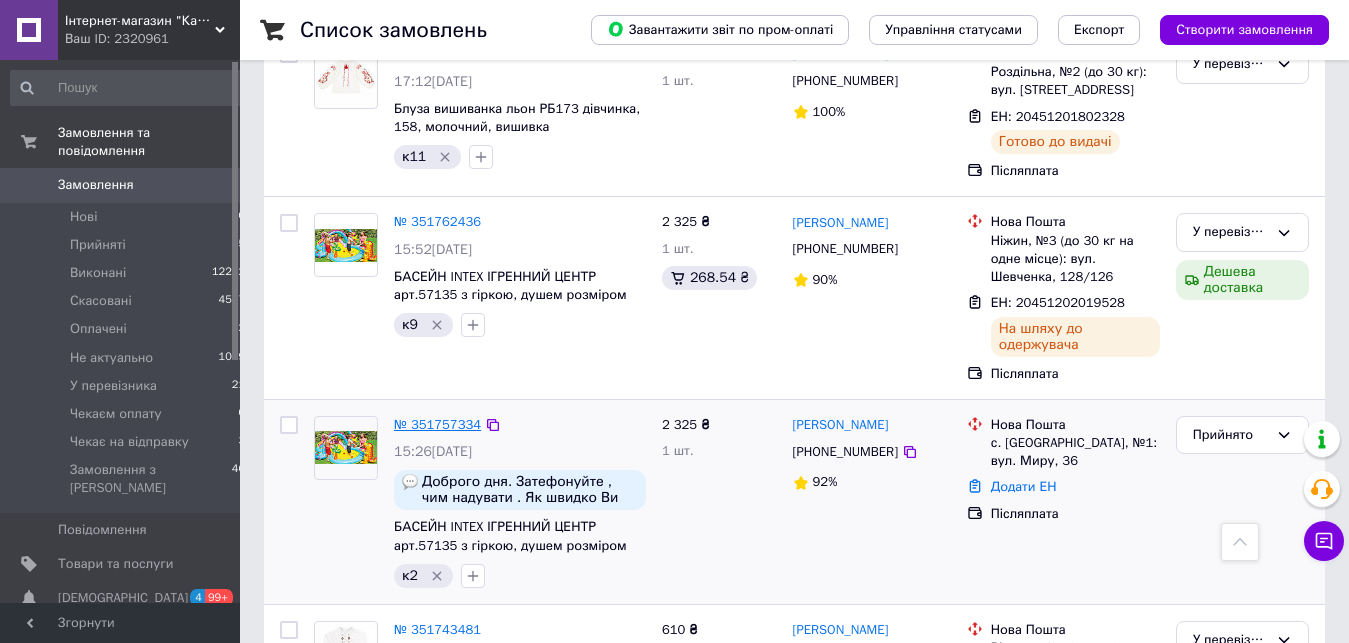 click on "№ 351757334" at bounding box center (437, 424) 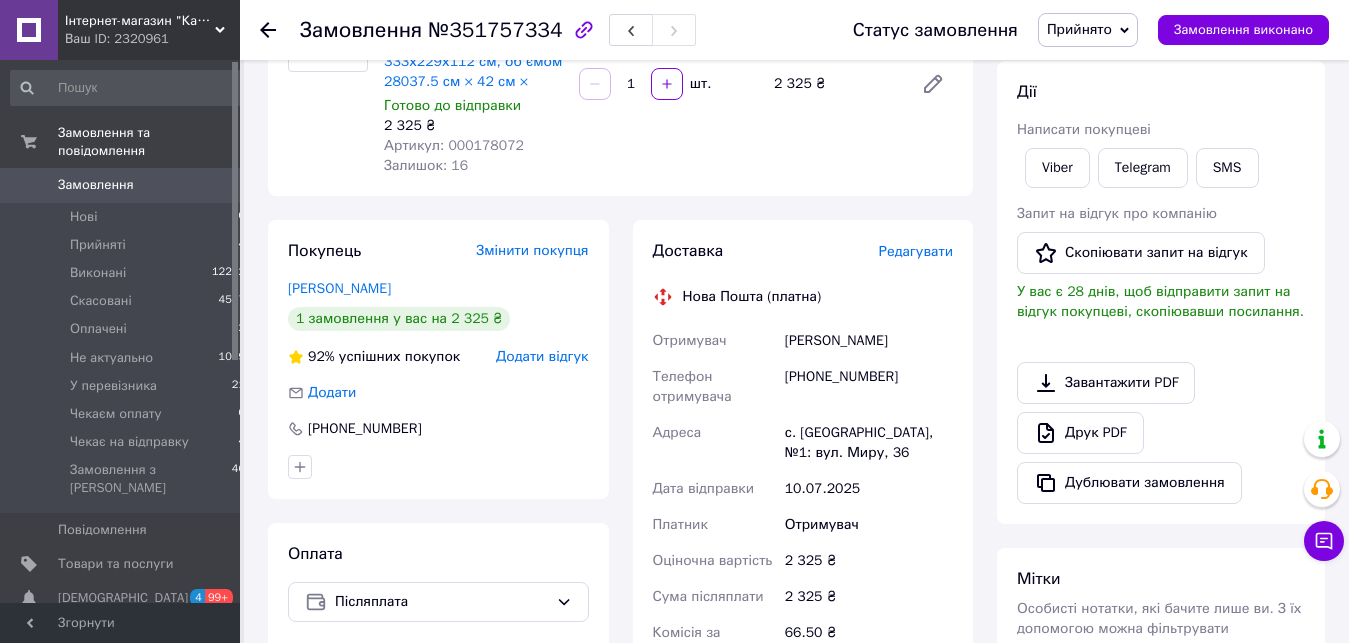scroll, scrollTop: 0, scrollLeft: 0, axis: both 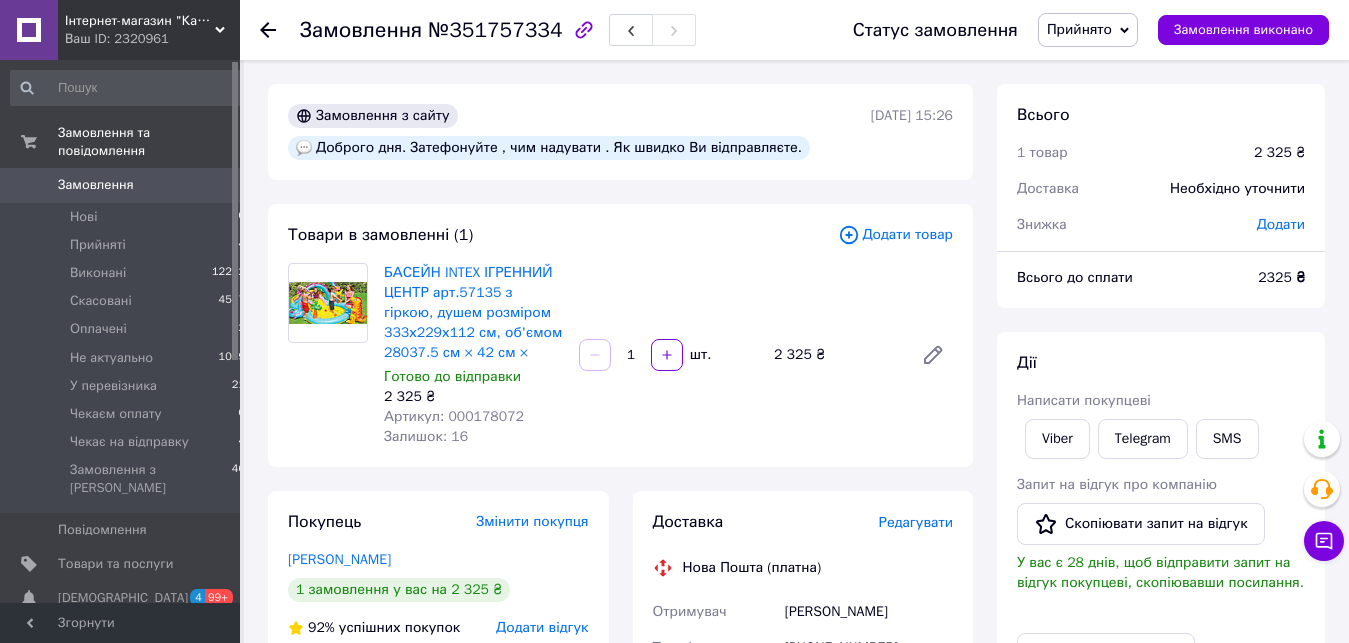 click 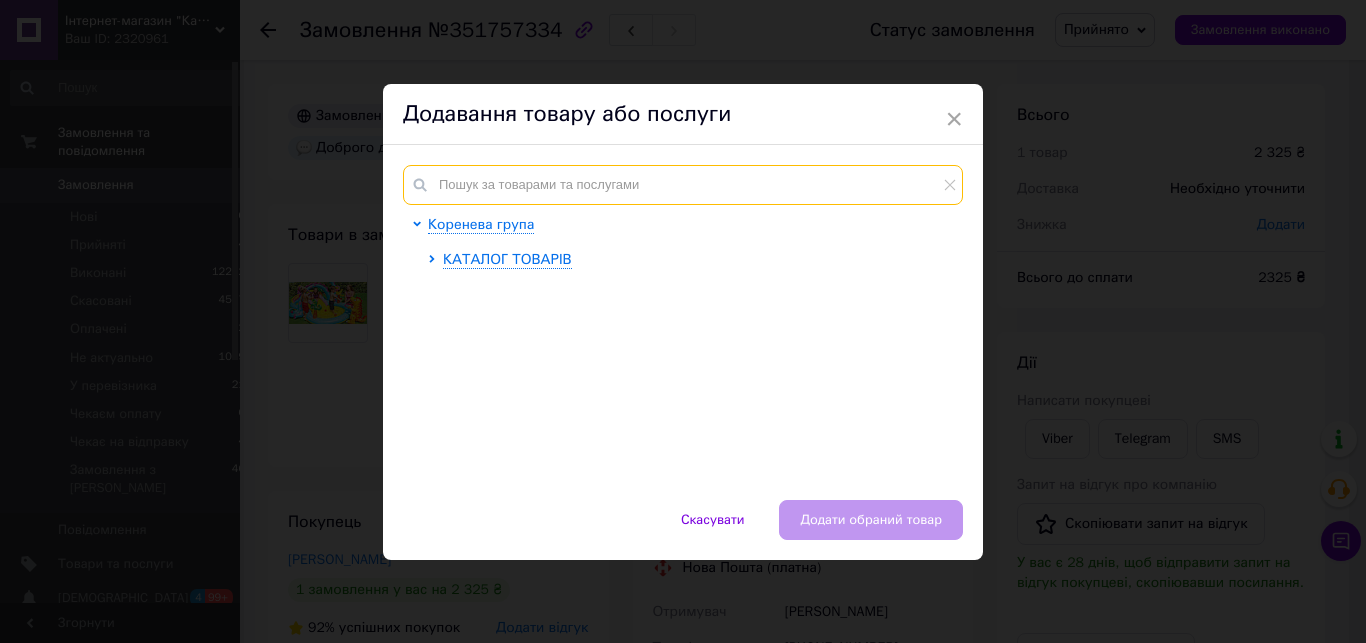 click at bounding box center [683, 185] 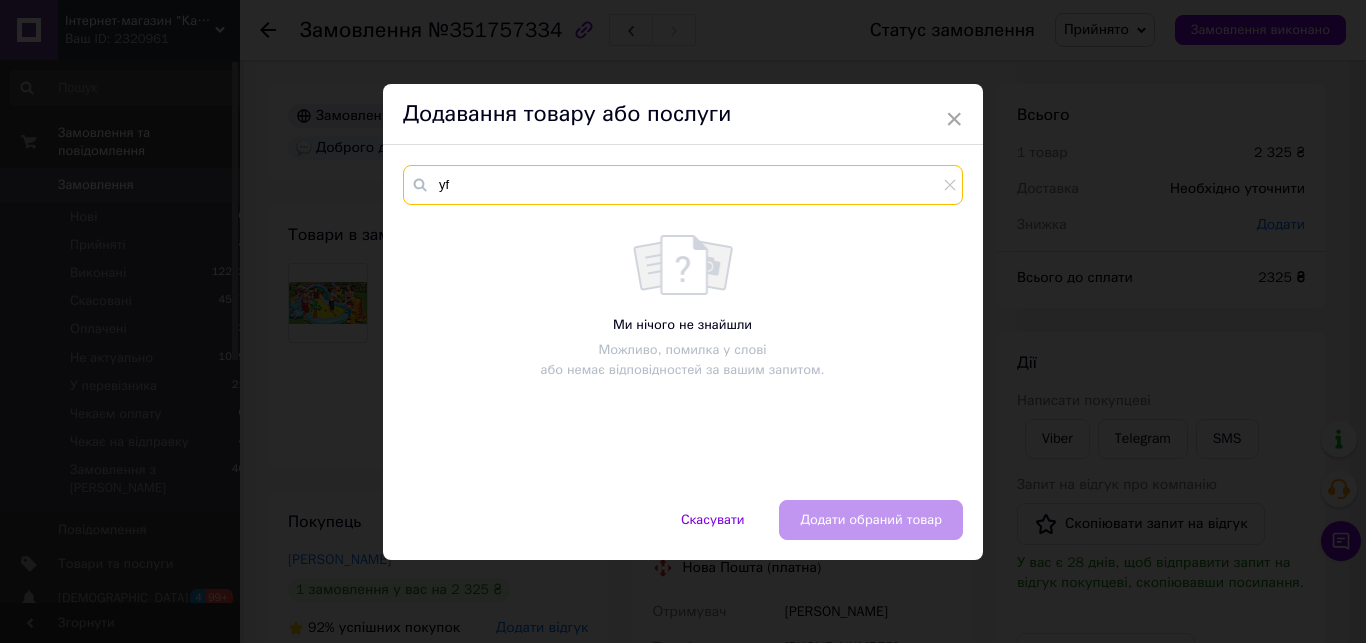 type on "y" 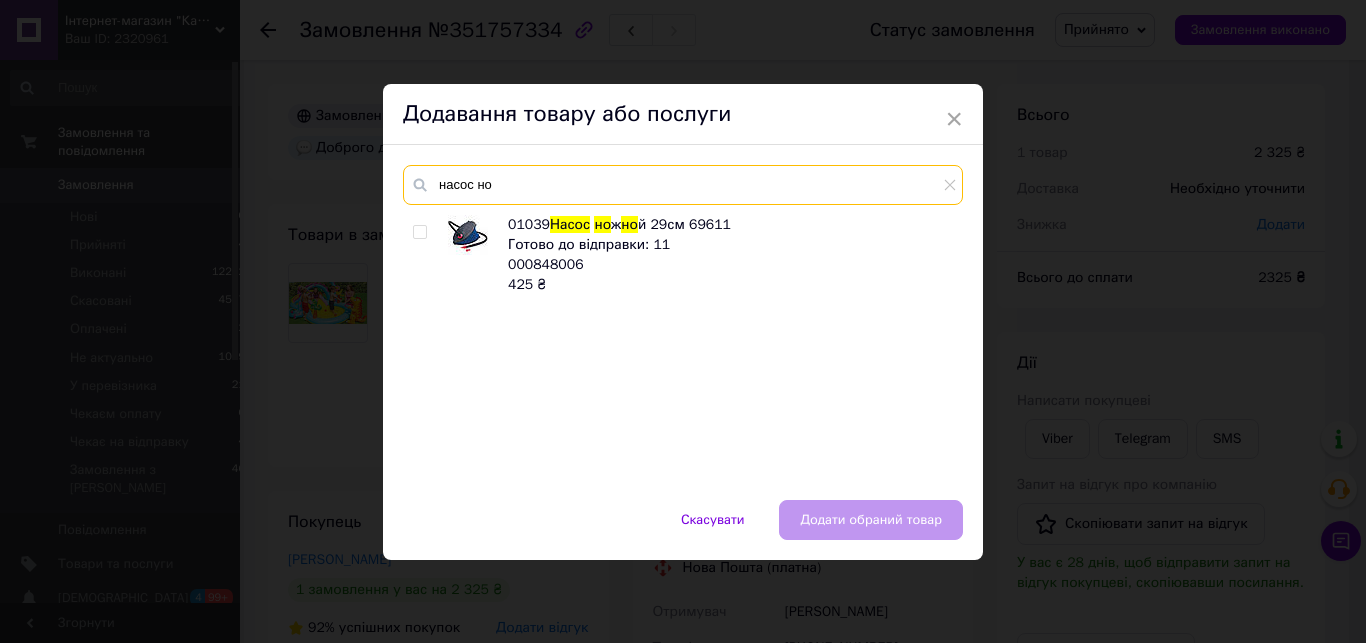 type on "насос но" 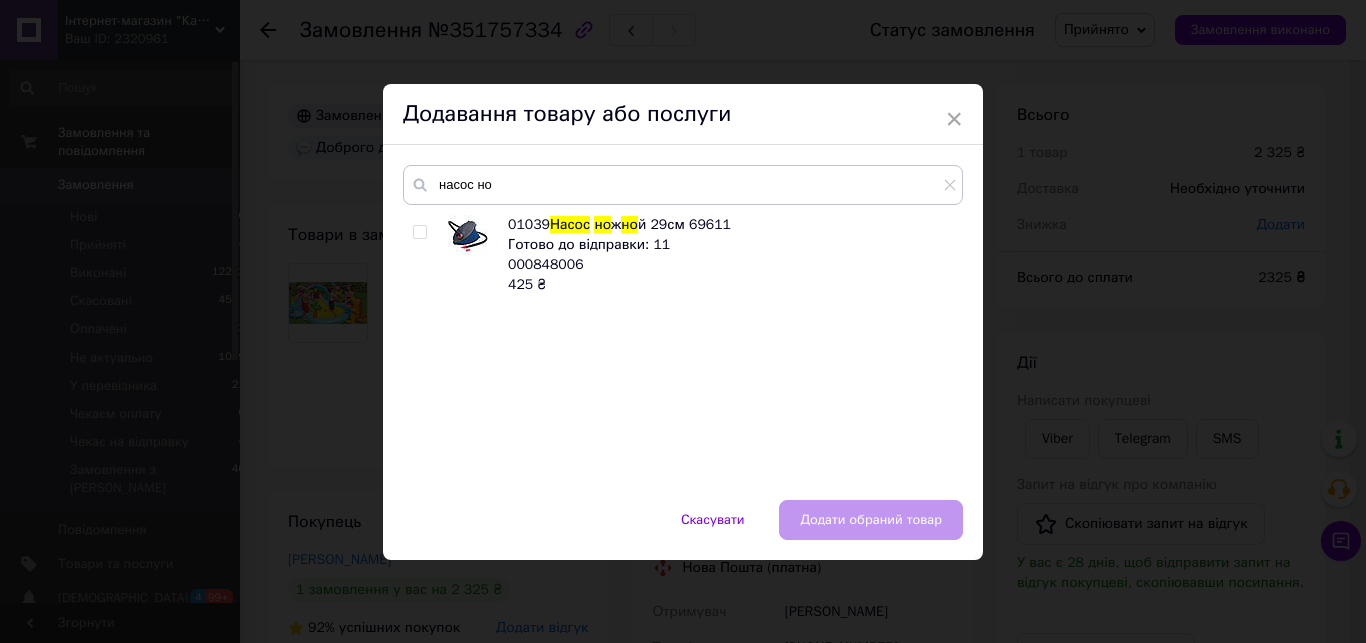 click at bounding box center [419, 232] 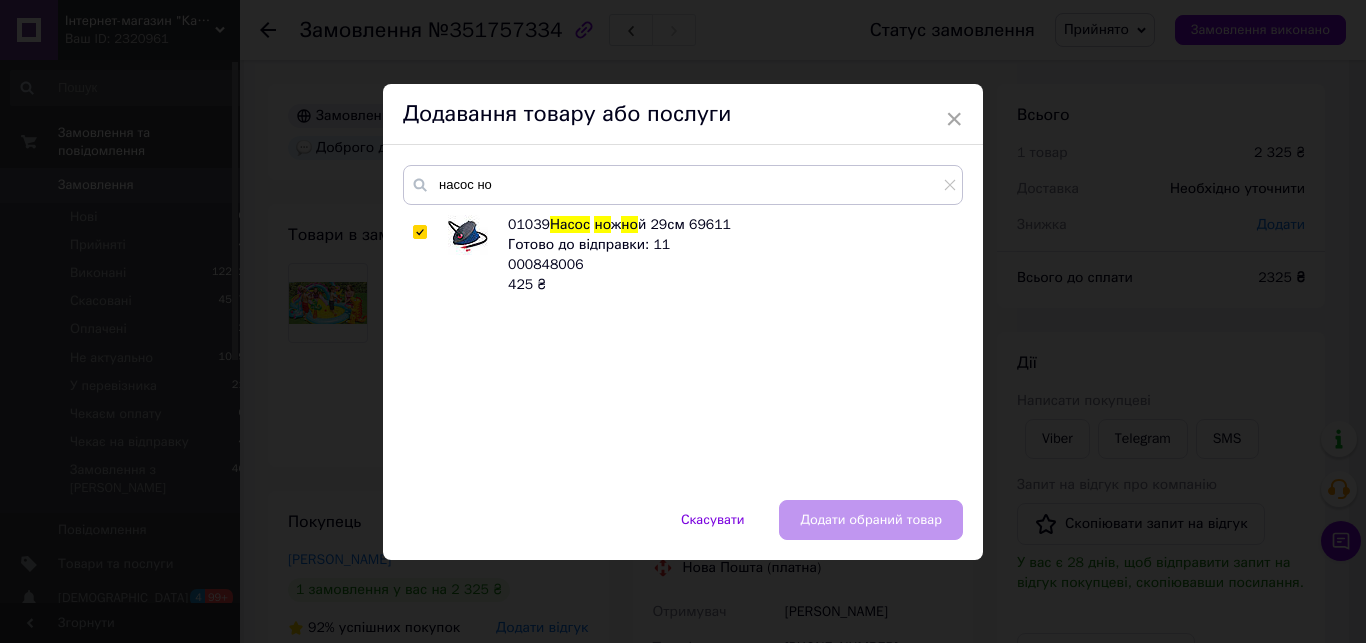 checkbox on "true" 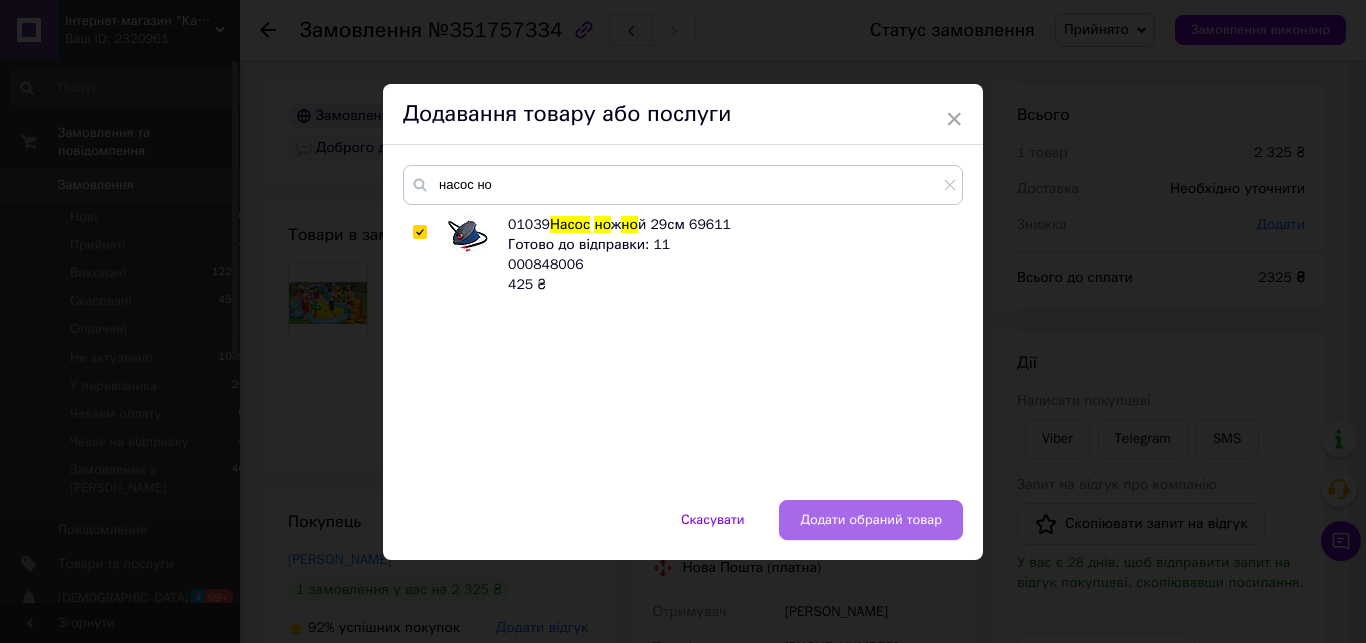 click on "Додати обраний товар" at bounding box center (871, 520) 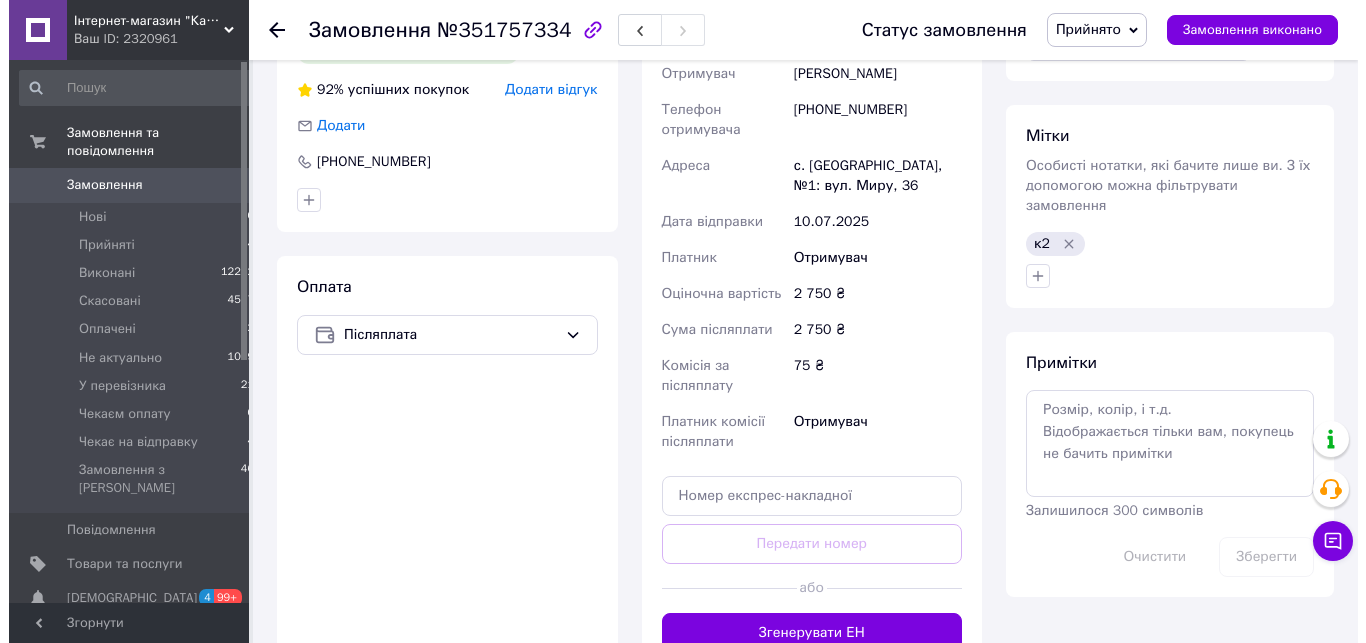 scroll, scrollTop: 306, scrollLeft: 0, axis: vertical 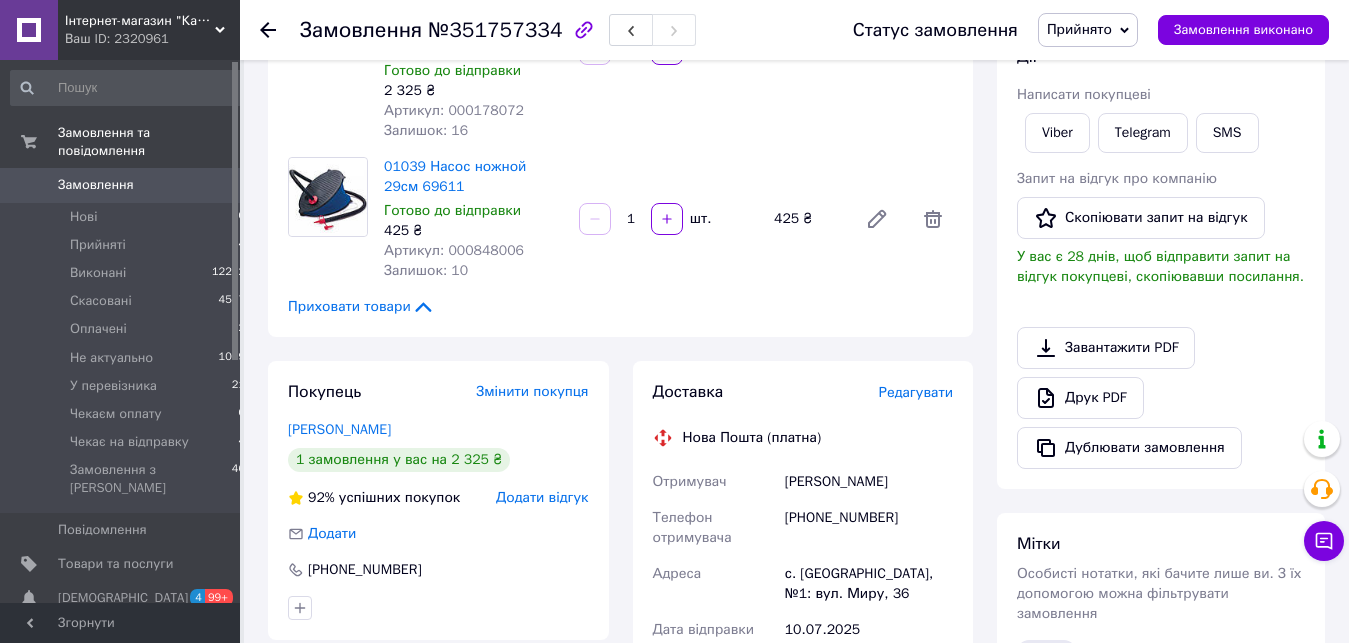 click on "Редагувати" at bounding box center (916, 392) 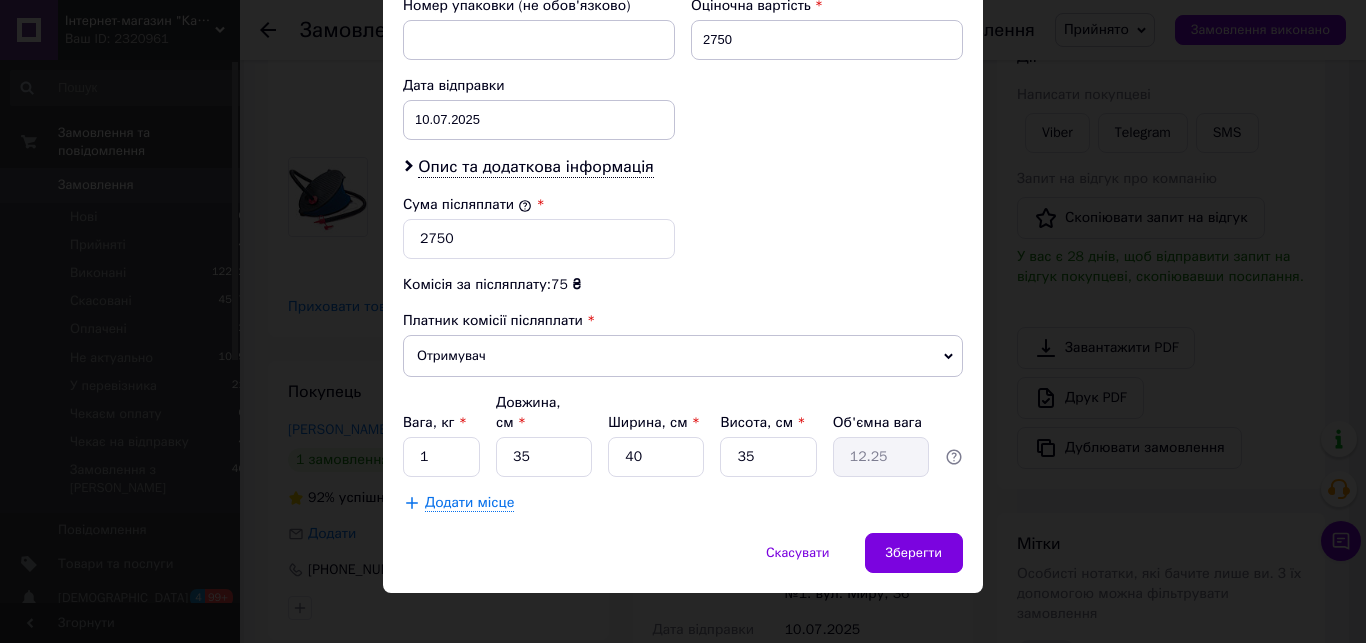 scroll, scrollTop: 655, scrollLeft: 0, axis: vertical 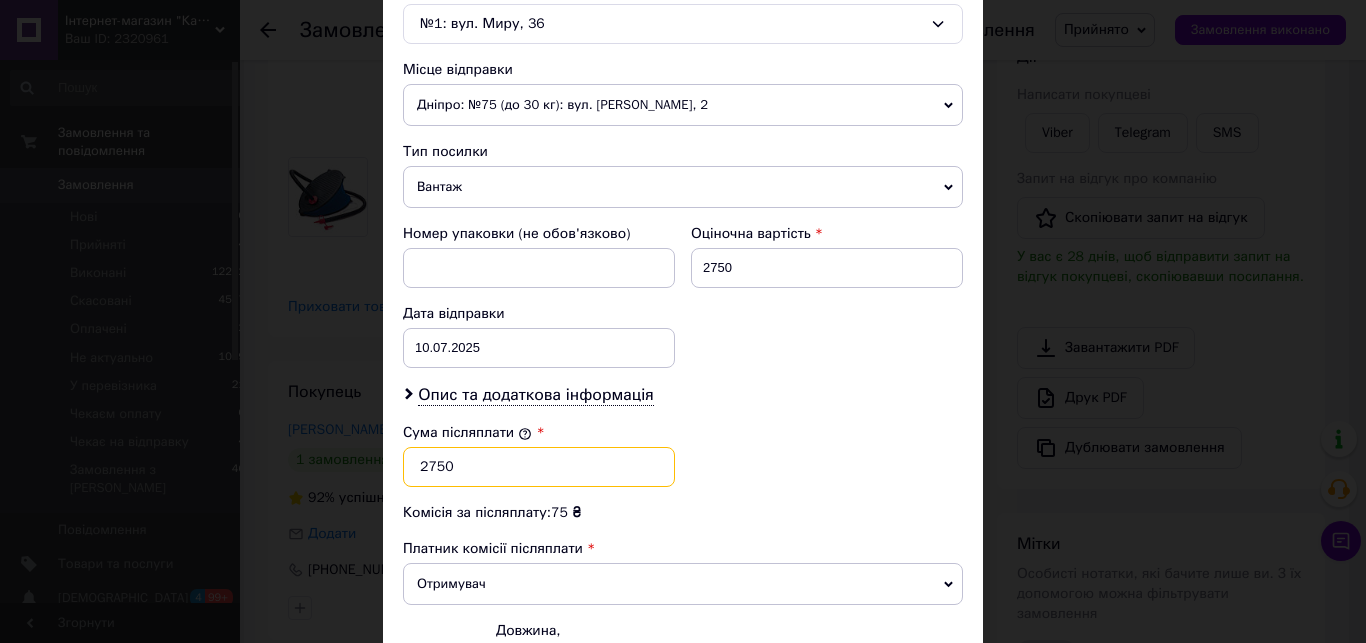 click on "2750" at bounding box center (539, 467) 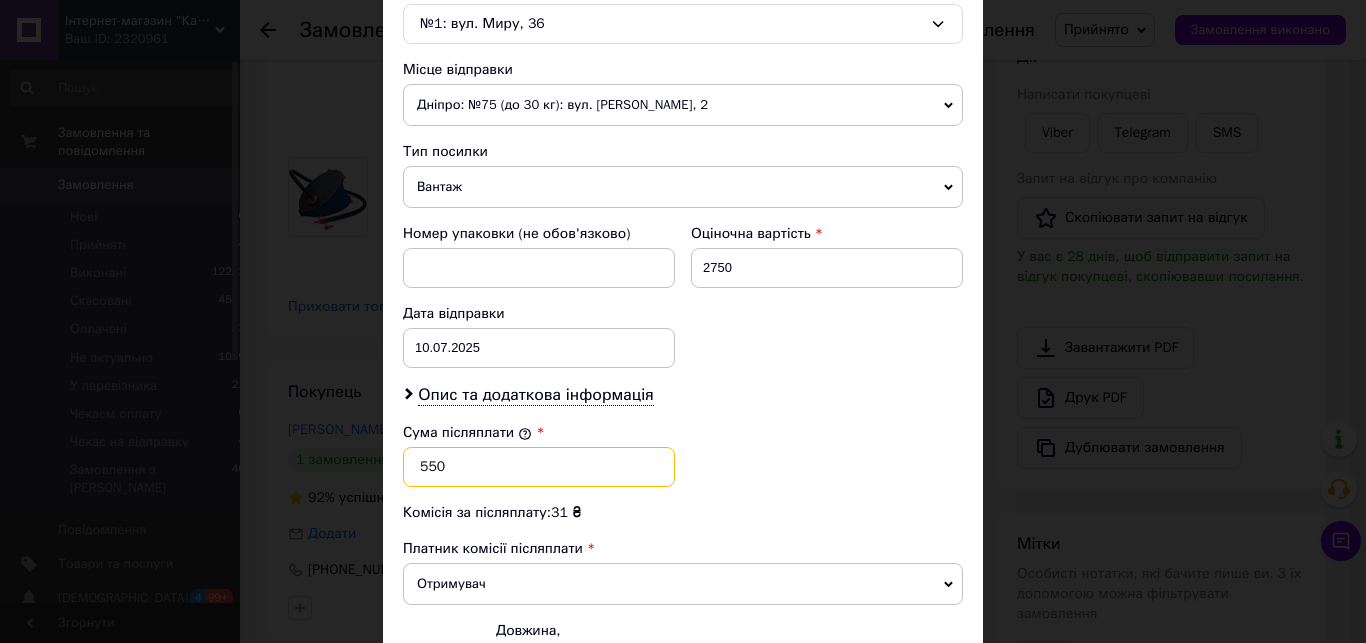 click on "550" at bounding box center (539, 467) 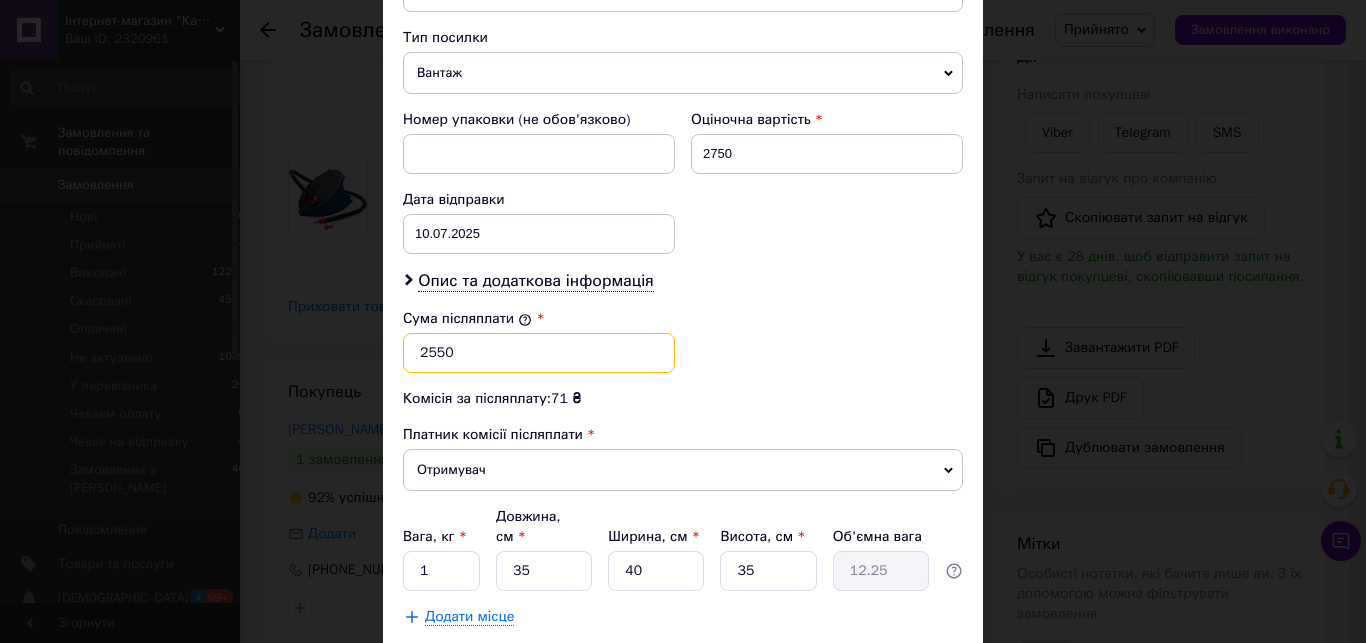 scroll, scrollTop: 655, scrollLeft: 0, axis: vertical 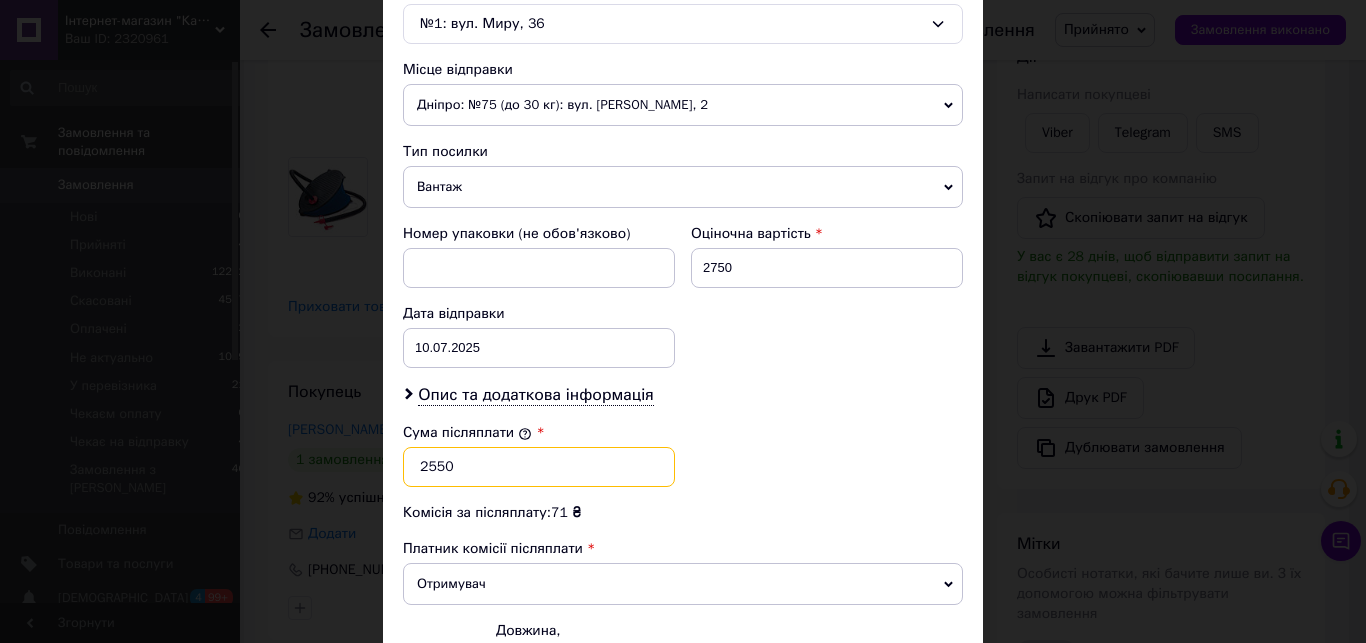 type on "2550" 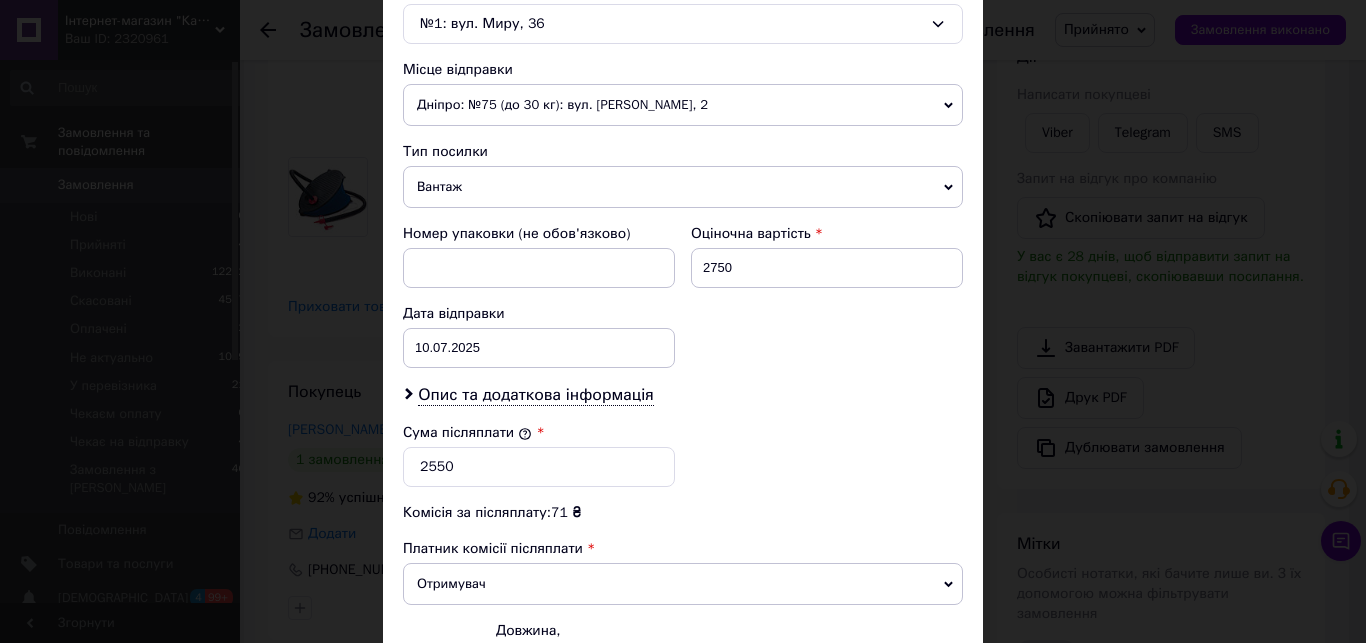 click on "Дніпро: №75 (до 30 кг): вул. [PERSON_NAME], 2" at bounding box center [683, 105] 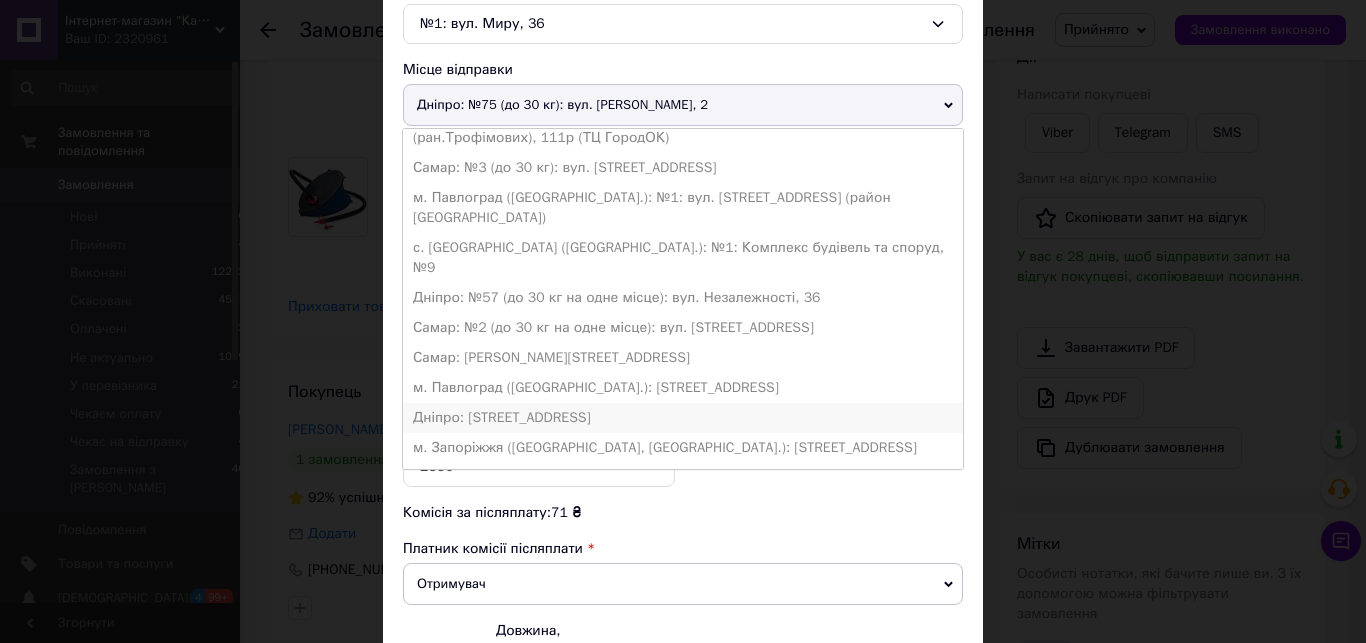 scroll, scrollTop: 470, scrollLeft: 0, axis: vertical 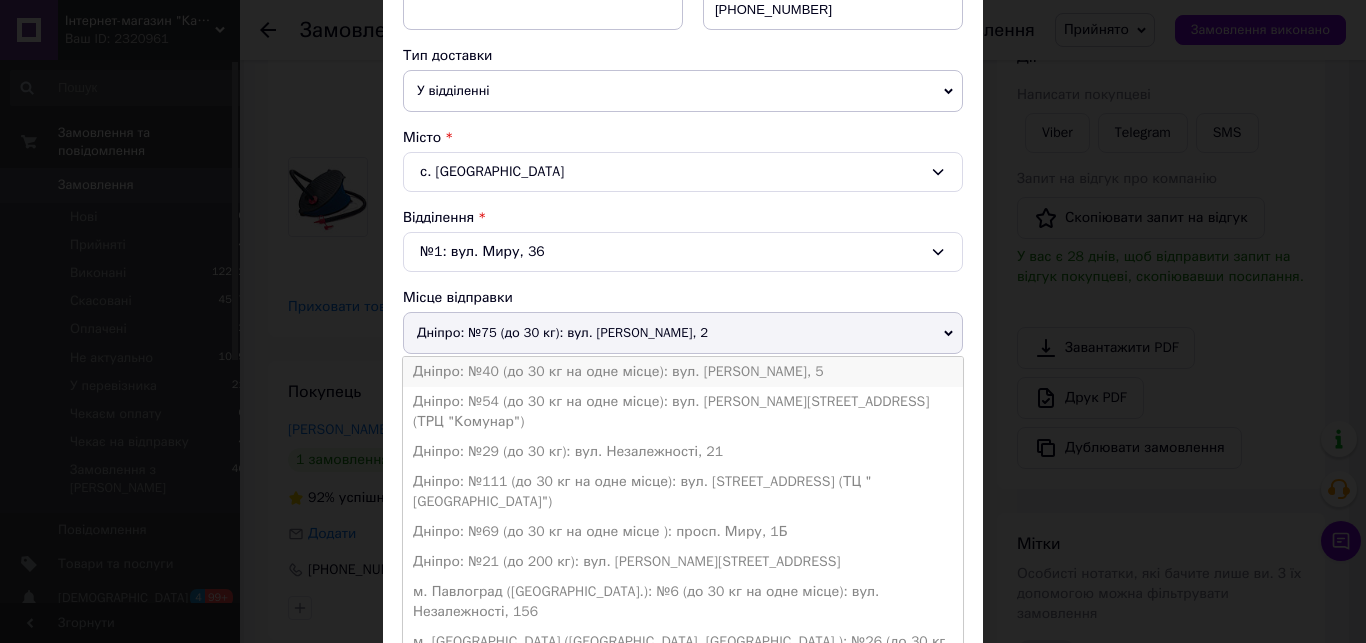 click on "Дніпро: №40 (до 30 кг на одне місце): вул. [PERSON_NAME], 5" at bounding box center [683, 372] 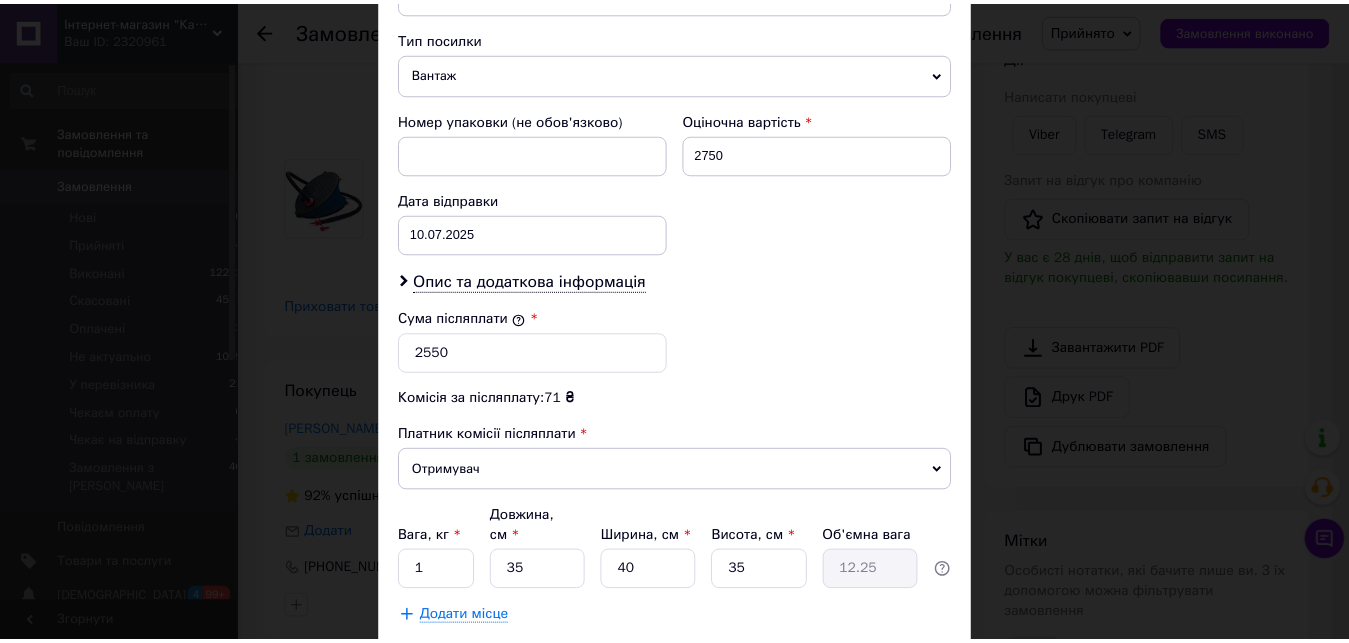 scroll, scrollTop: 883, scrollLeft: 0, axis: vertical 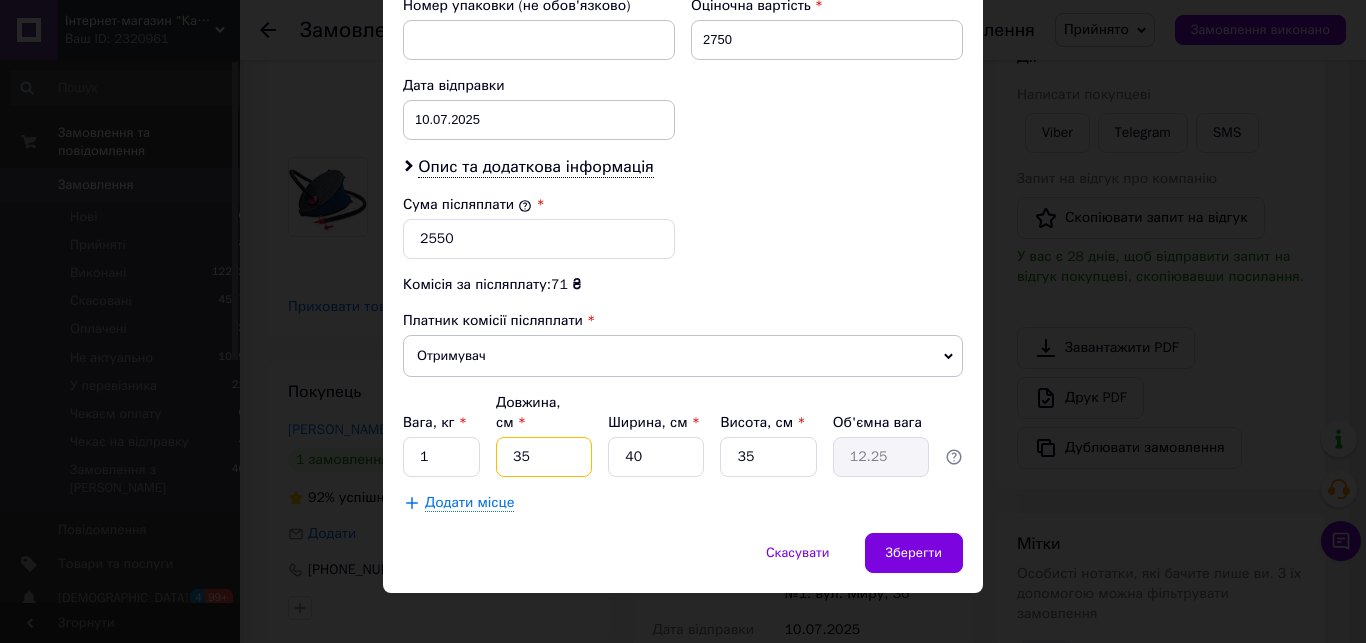 drag, startPoint x: 521, startPoint y: 437, endPoint x: 479, endPoint y: 438, distance: 42.0119 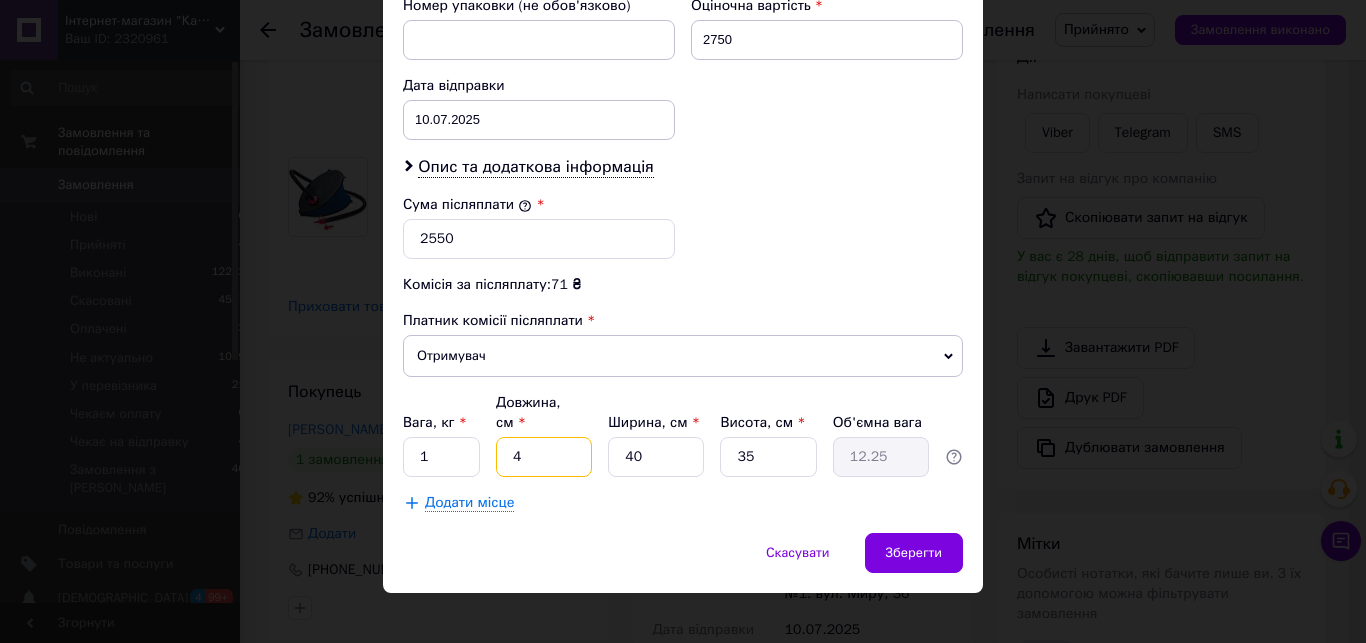type on "1.4" 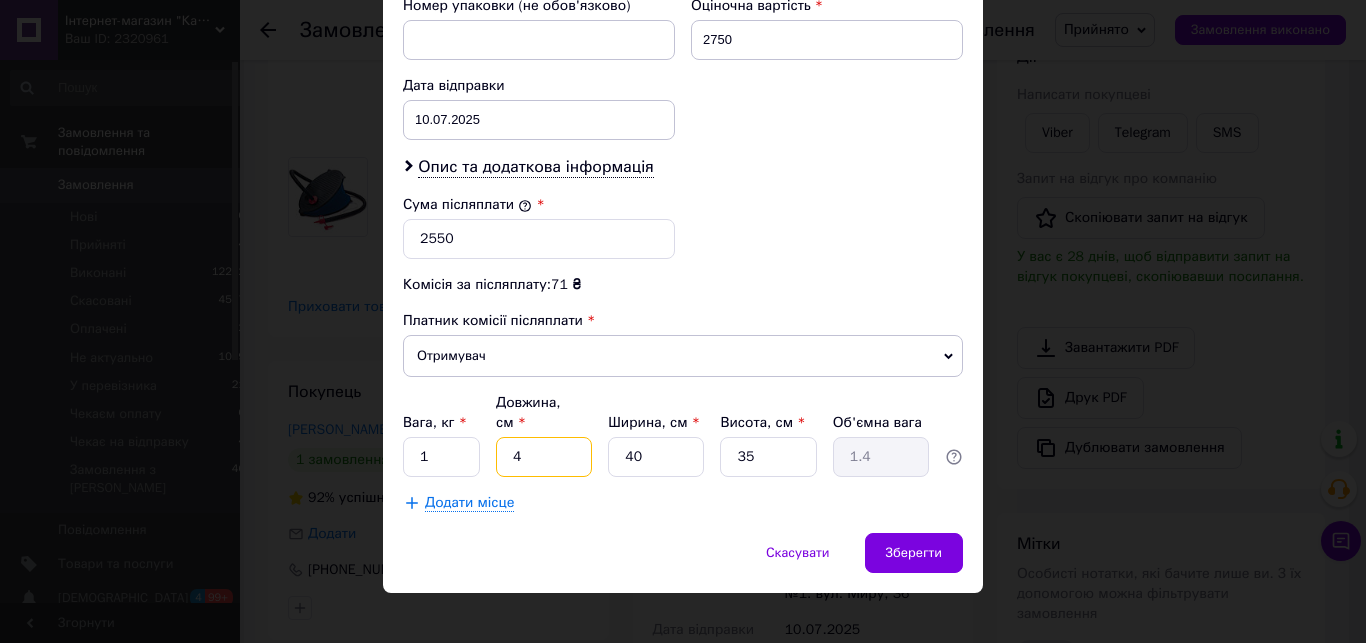 type on "47" 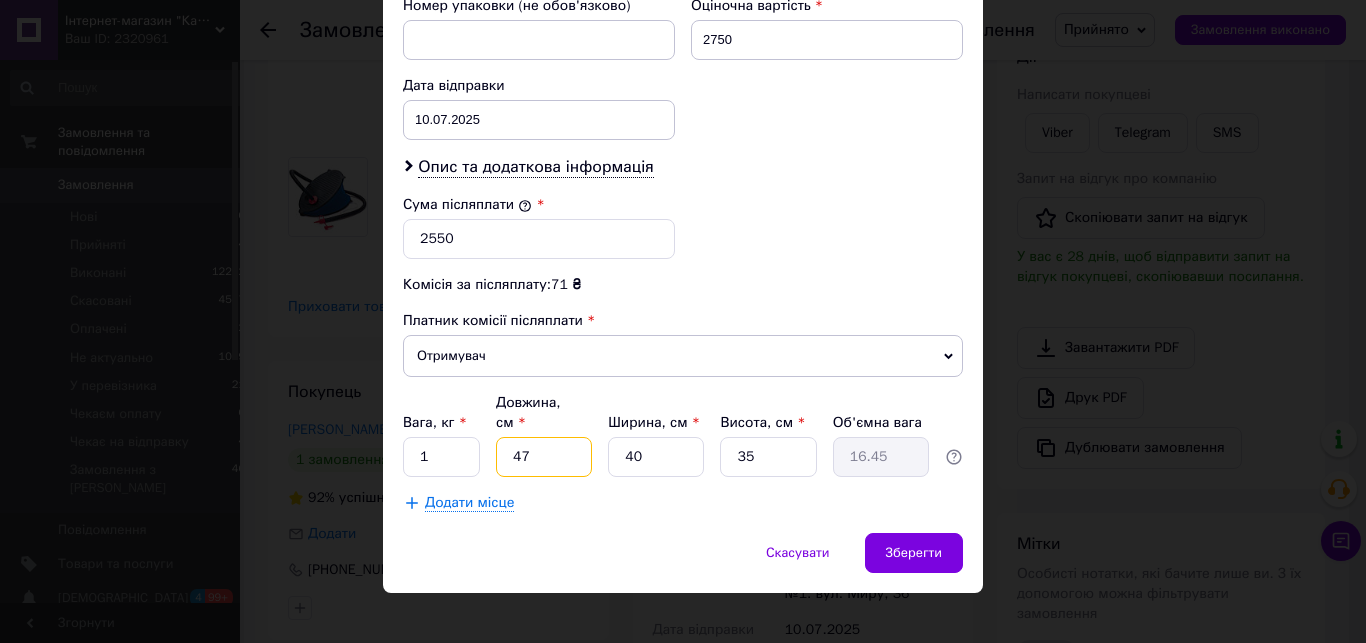 type on "47" 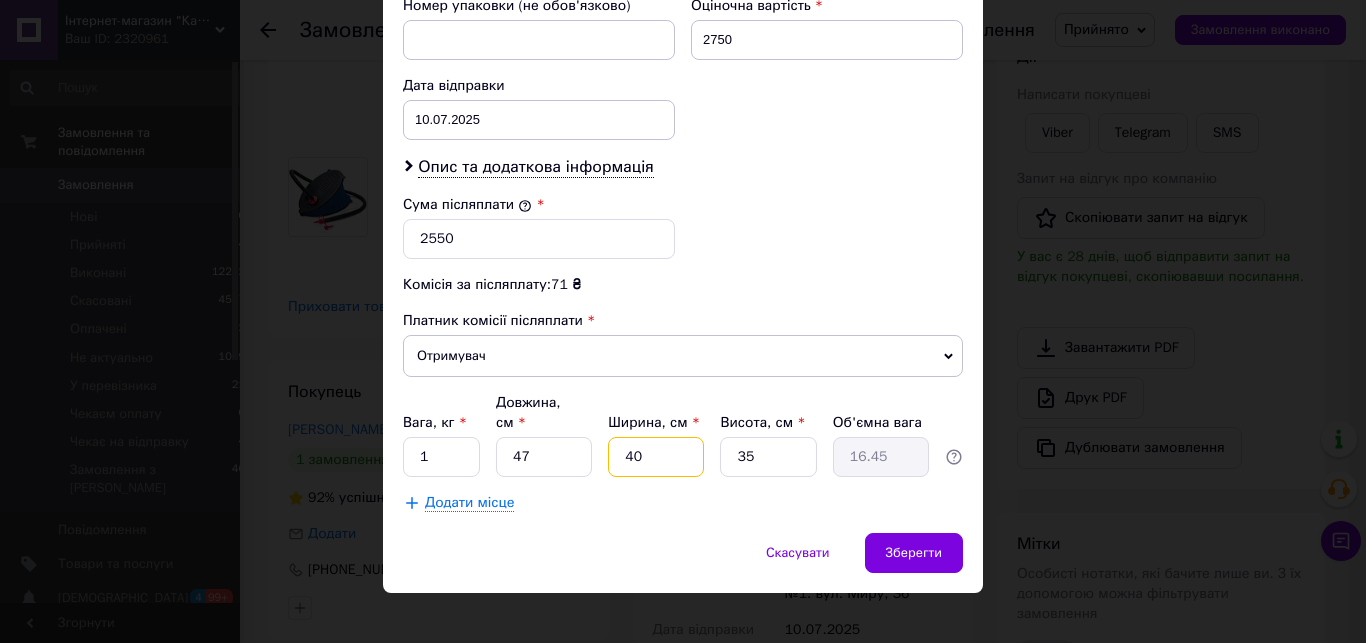 drag, startPoint x: 633, startPoint y: 440, endPoint x: 595, endPoint y: 440, distance: 38 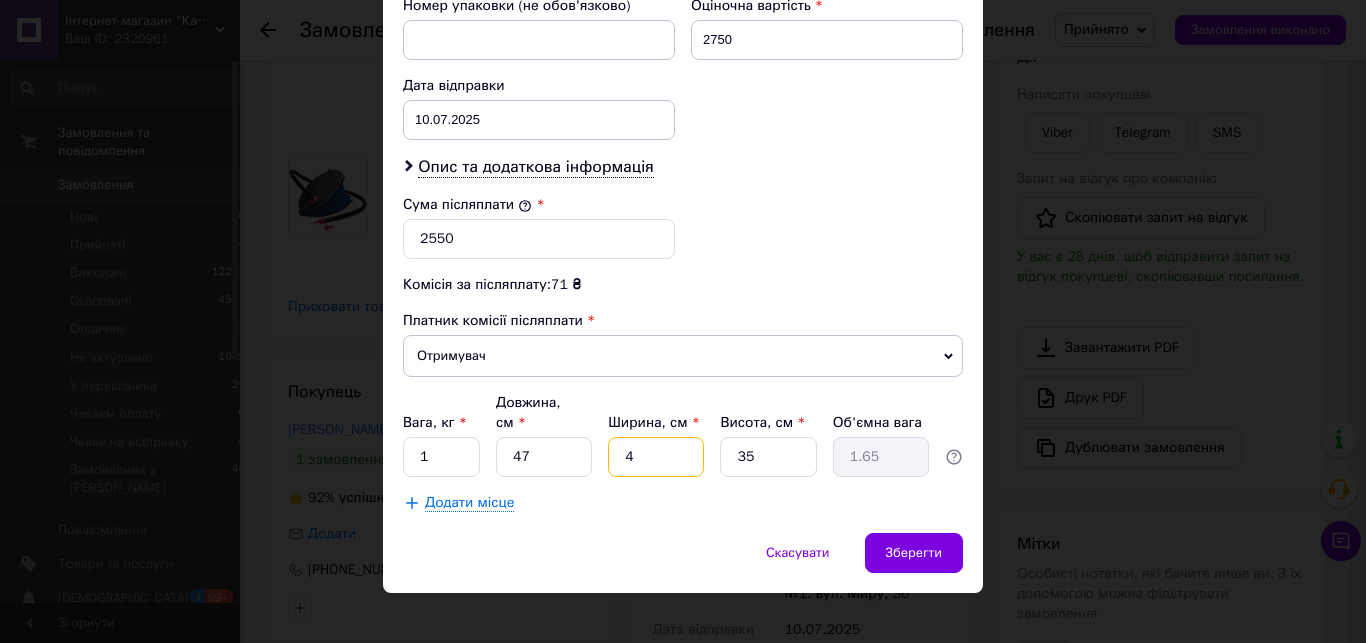 type on "42" 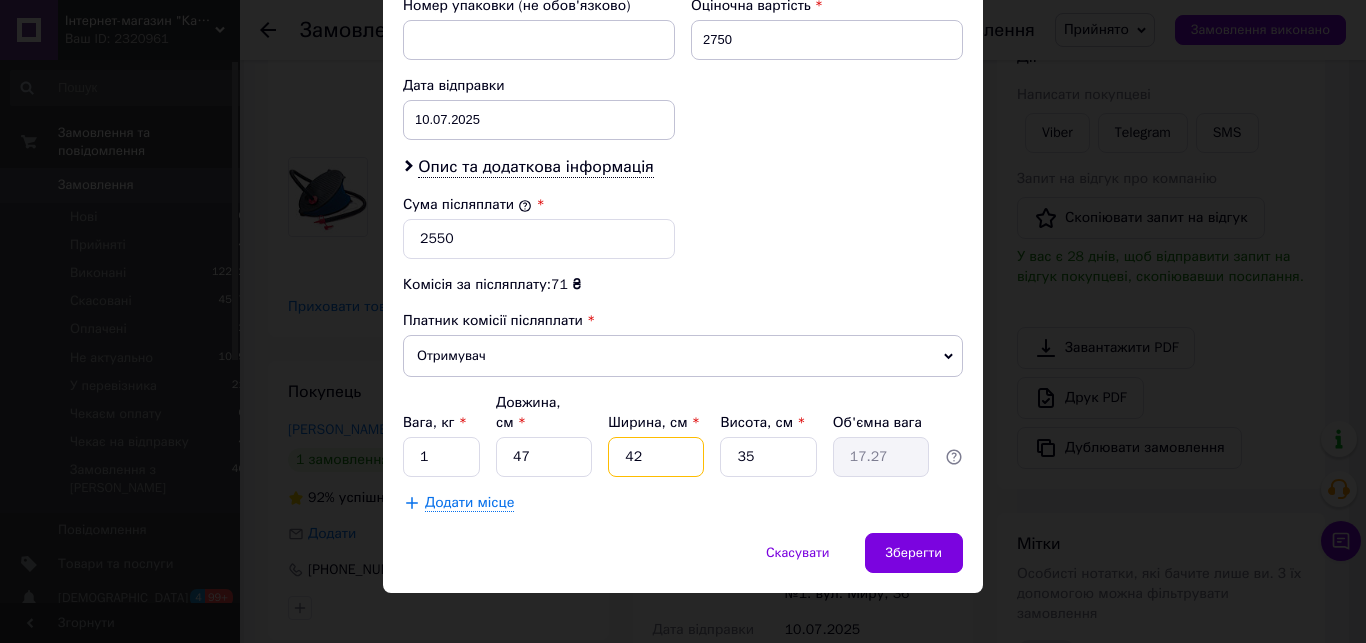 type on "42" 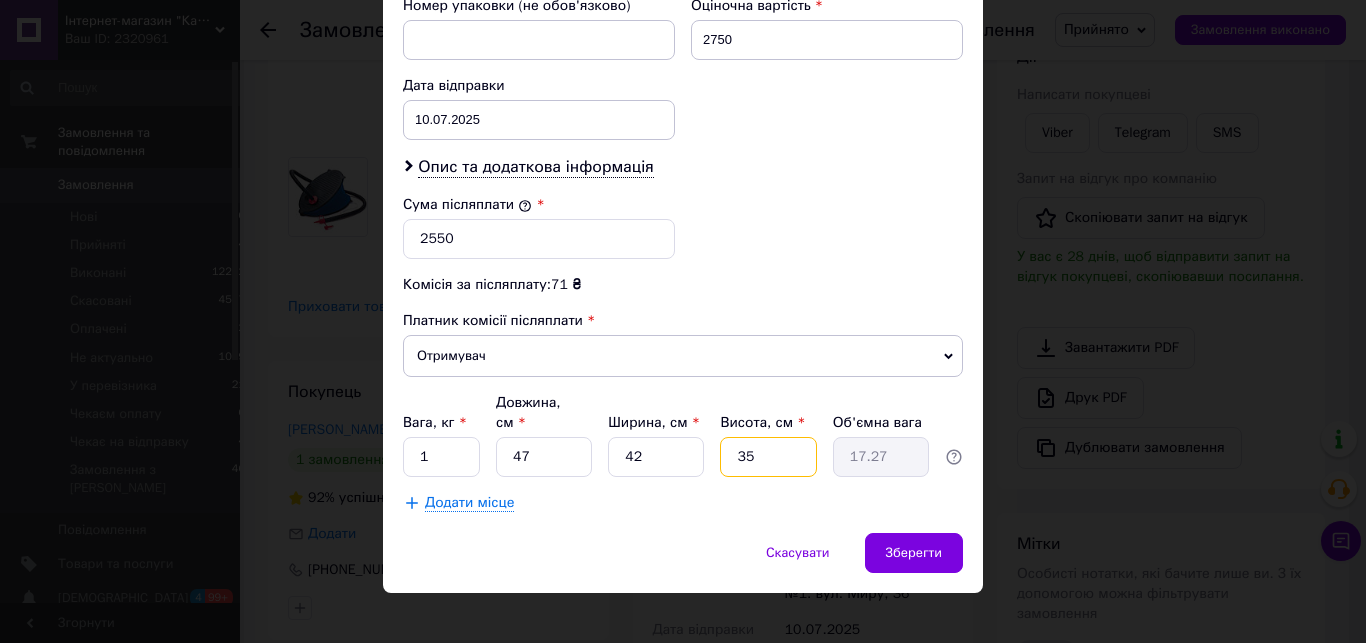 drag, startPoint x: 706, startPoint y: 434, endPoint x: 695, endPoint y: 434, distance: 11 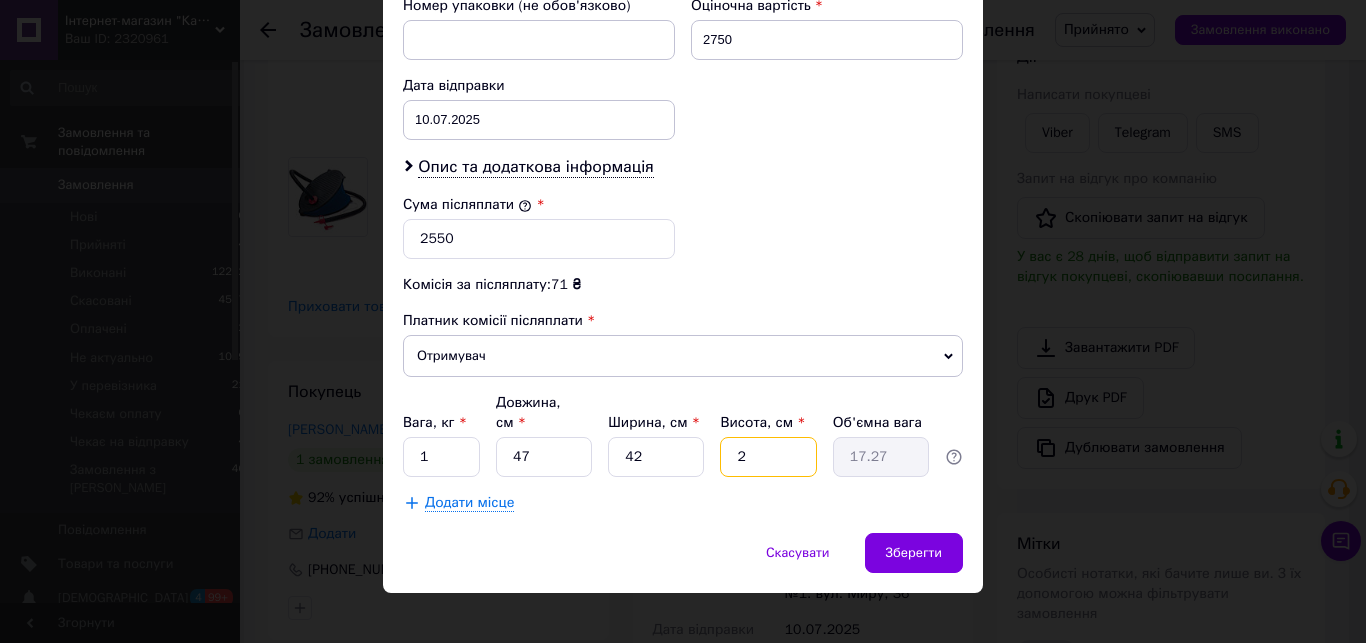 type on "2" 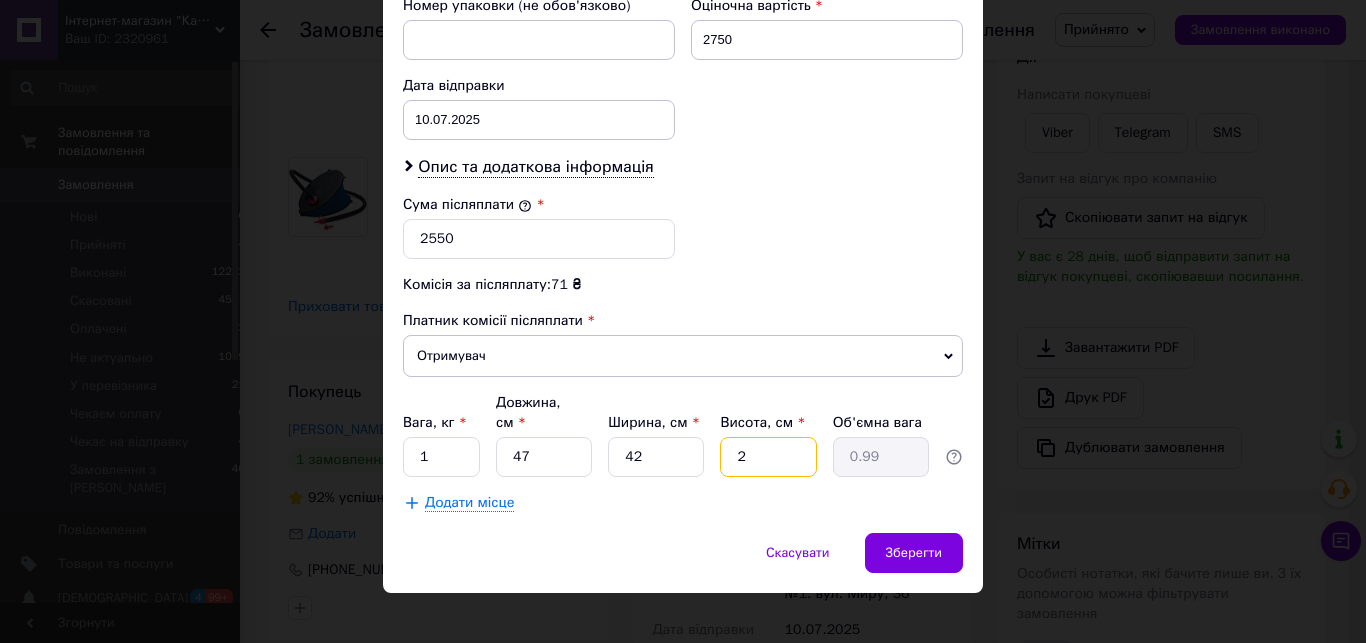 type on "26" 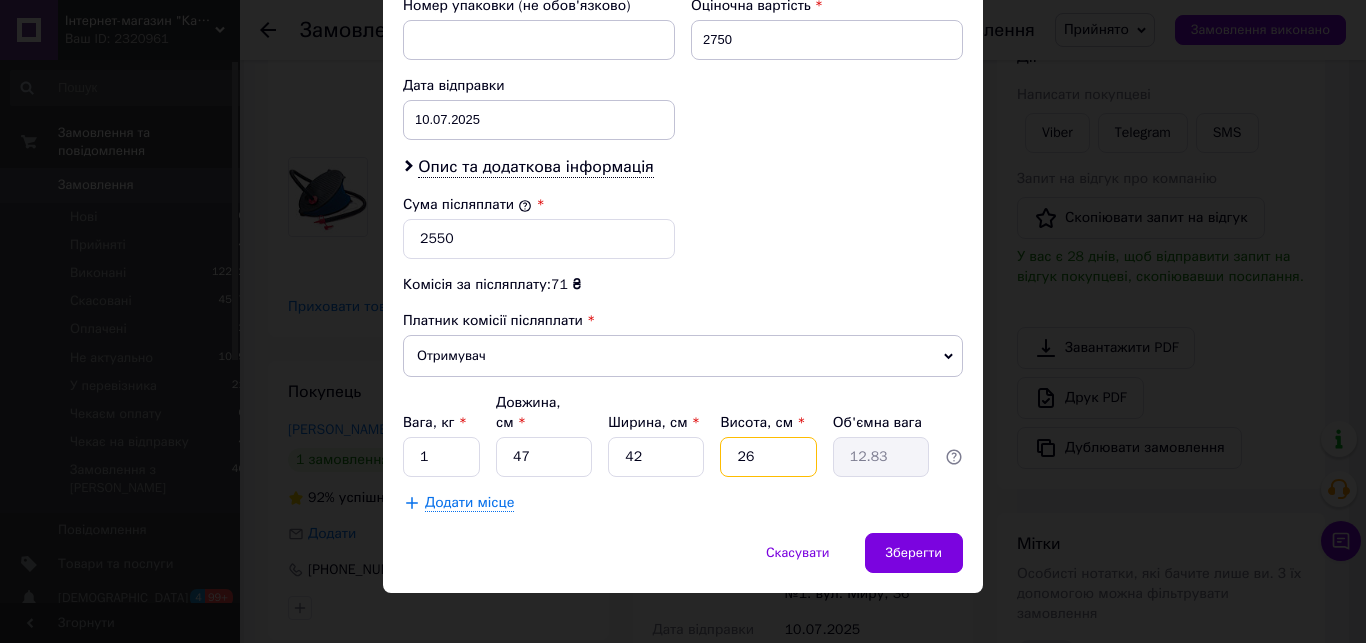 type on "26" 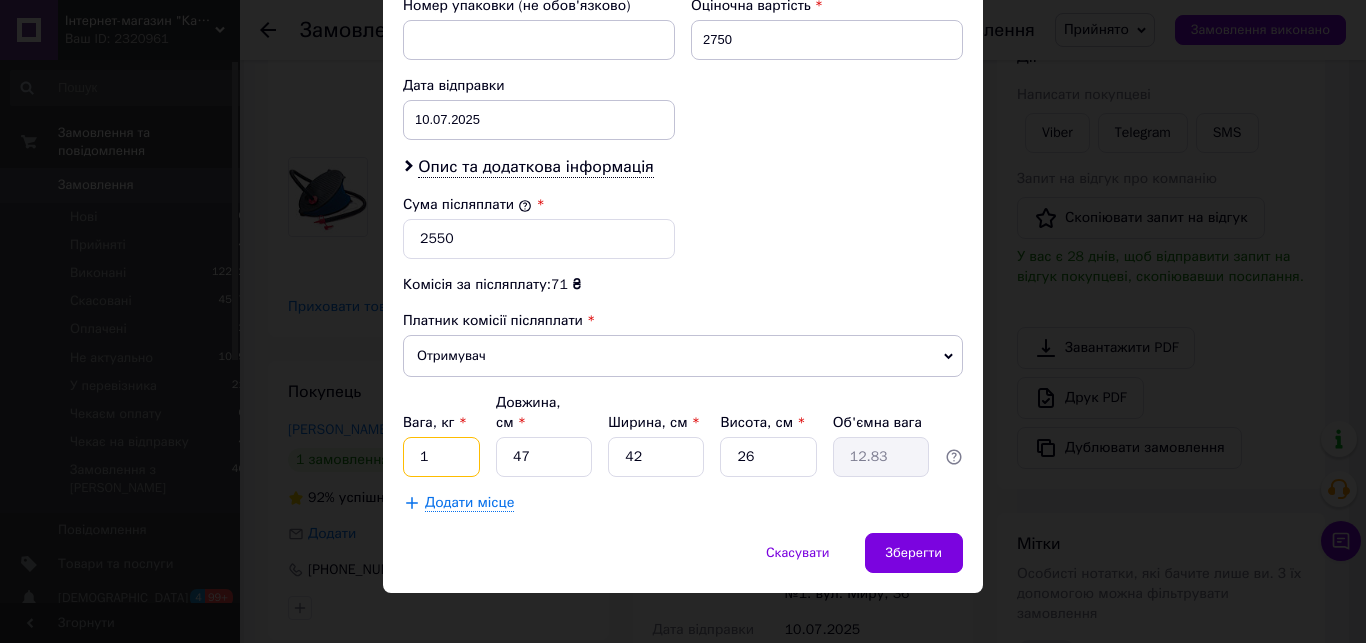 click on "1" at bounding box center [441, 457] 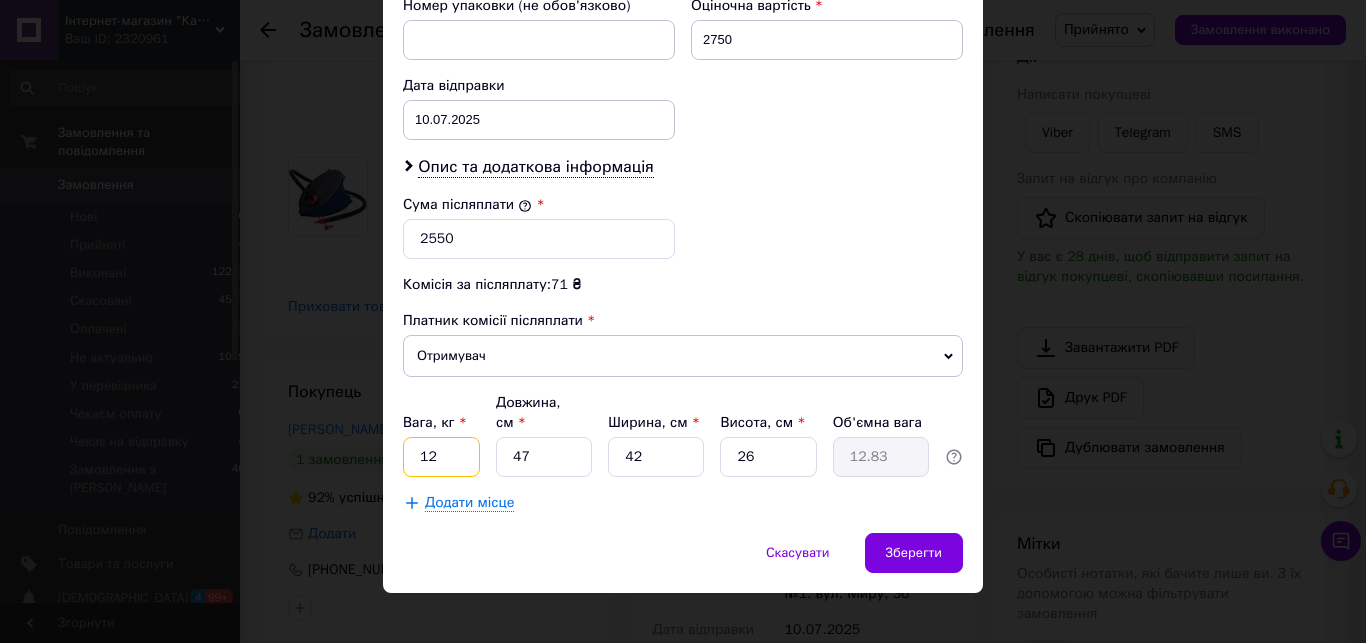 drag, startPoint x: 449, startPoint y: 434, endPoint x: 381, endPoint y: 427, distance: 68.359344 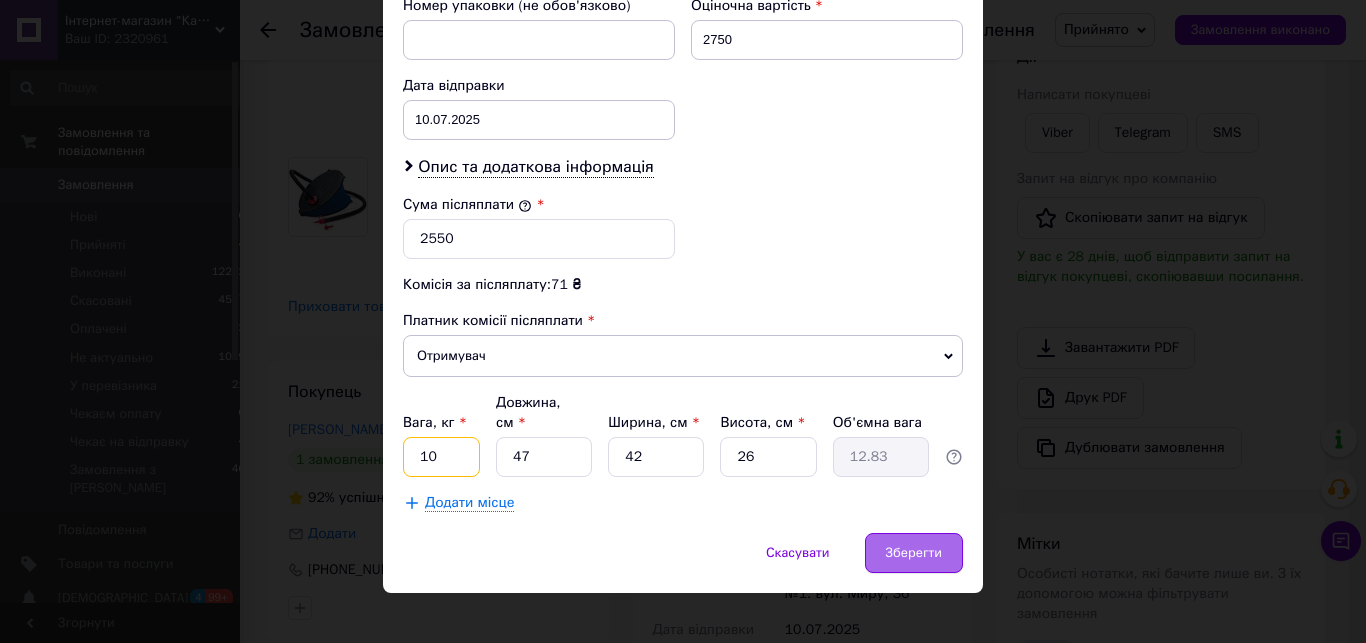 type on "10" 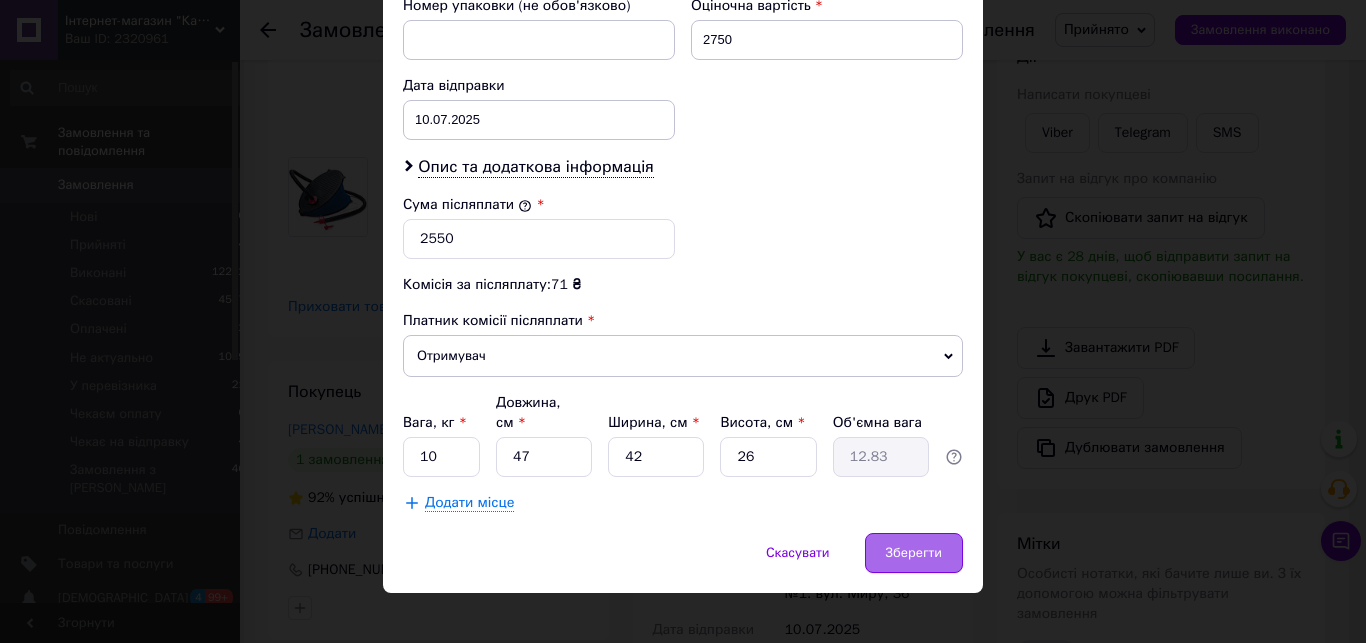click on "Зберегти" at bounding box center (914, 553) 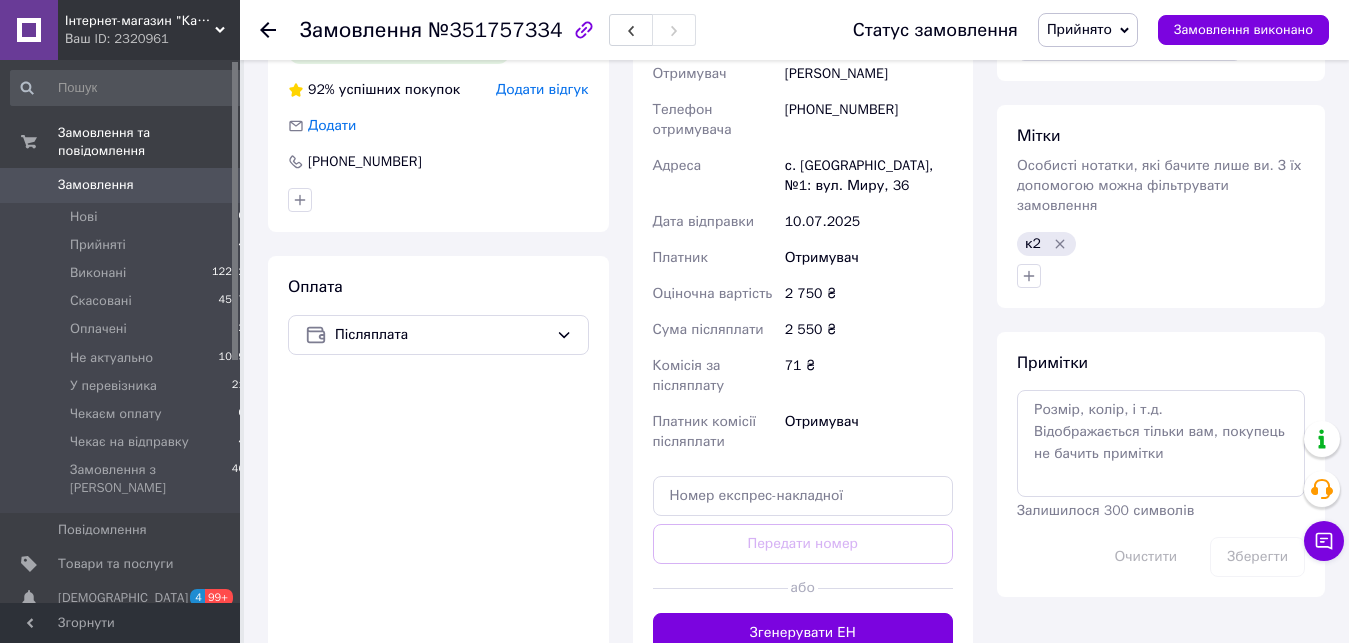scroll, scrollTop: 1020, scrollLeft: 0, axis: vertical 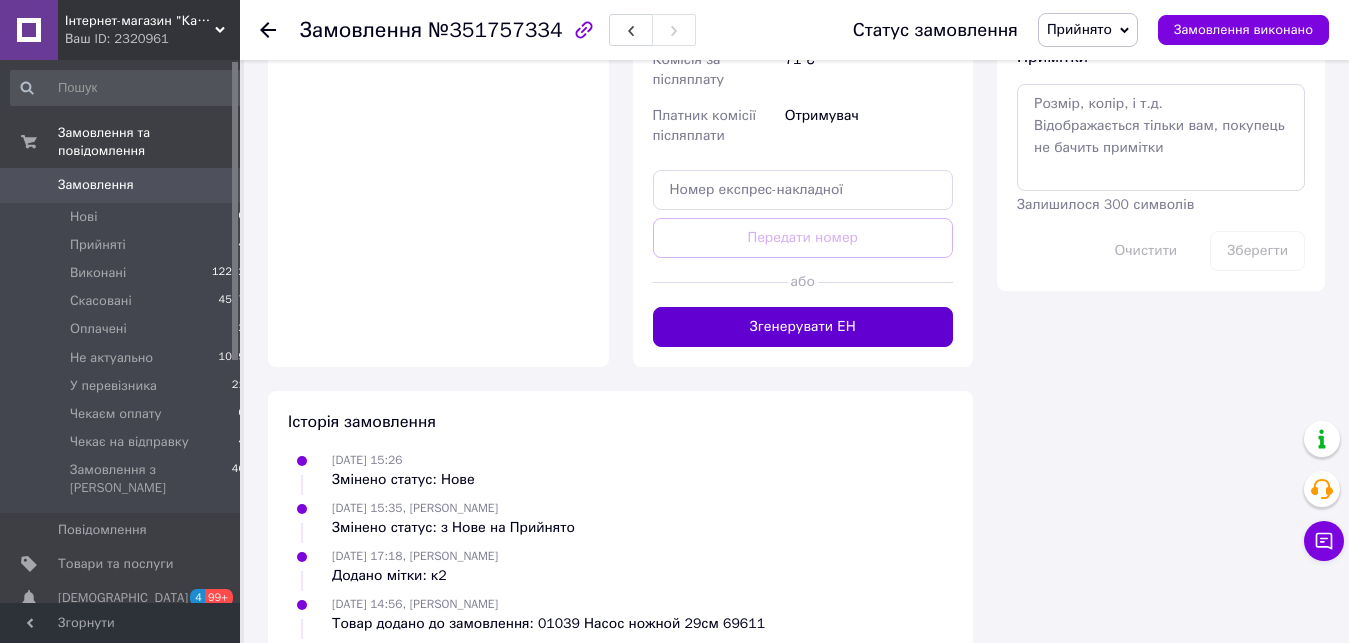 click on "Згенерувати ЕН" at bounding box center (803, 327) 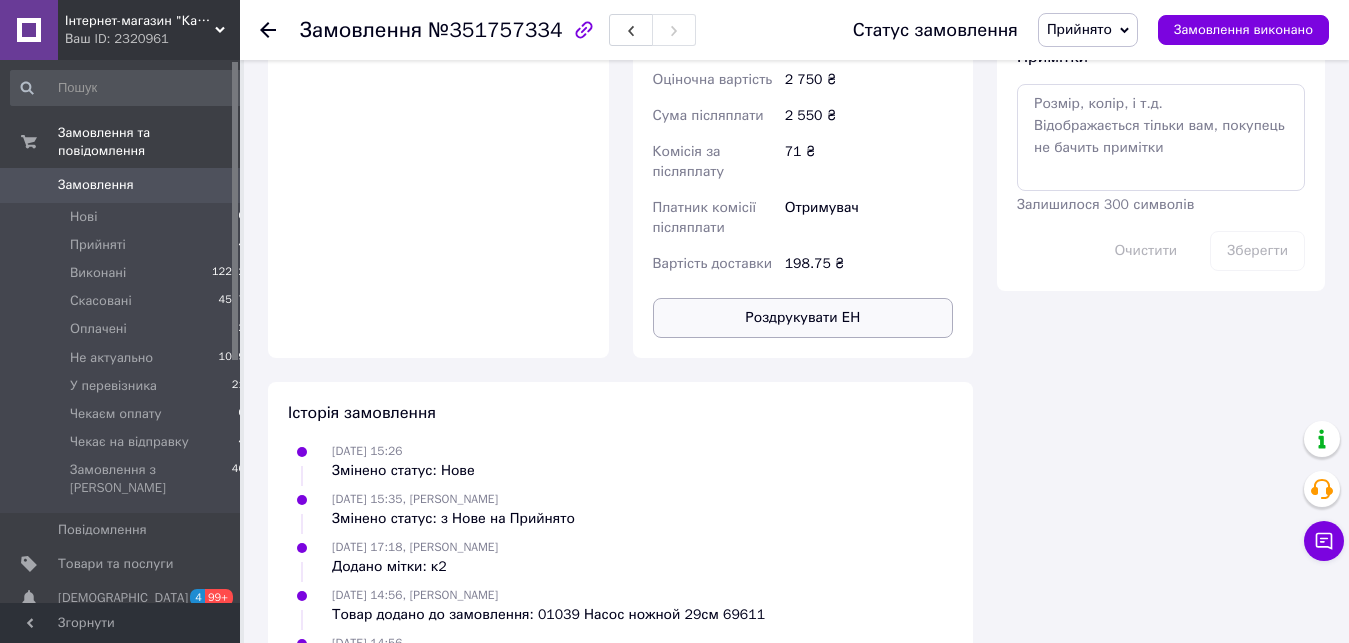 click on "Роздрукувати ЕН" at bounding box center [803, 318] 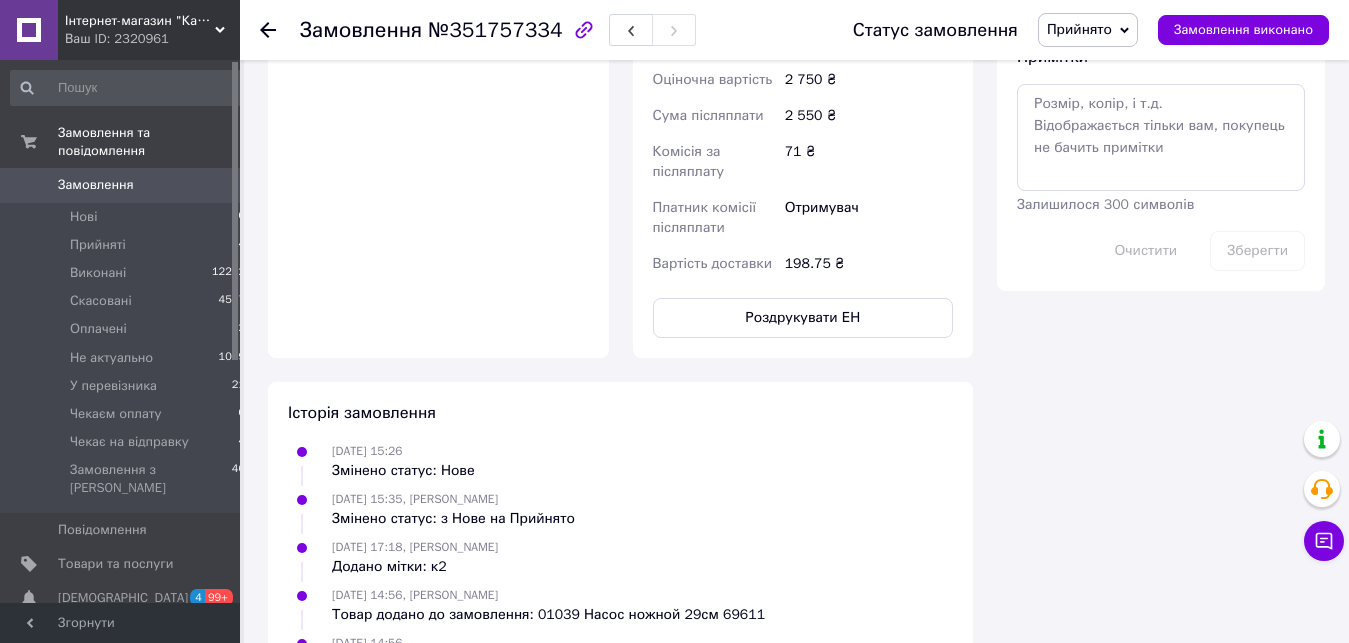 click on "Статус замовлення Прийнято Виконано Скасовано Оплачено Не актуально У перевізника [PERSON_NAME] оплату Чекає на відправку Замовлення виконано" at bounding box center (1081, 30) 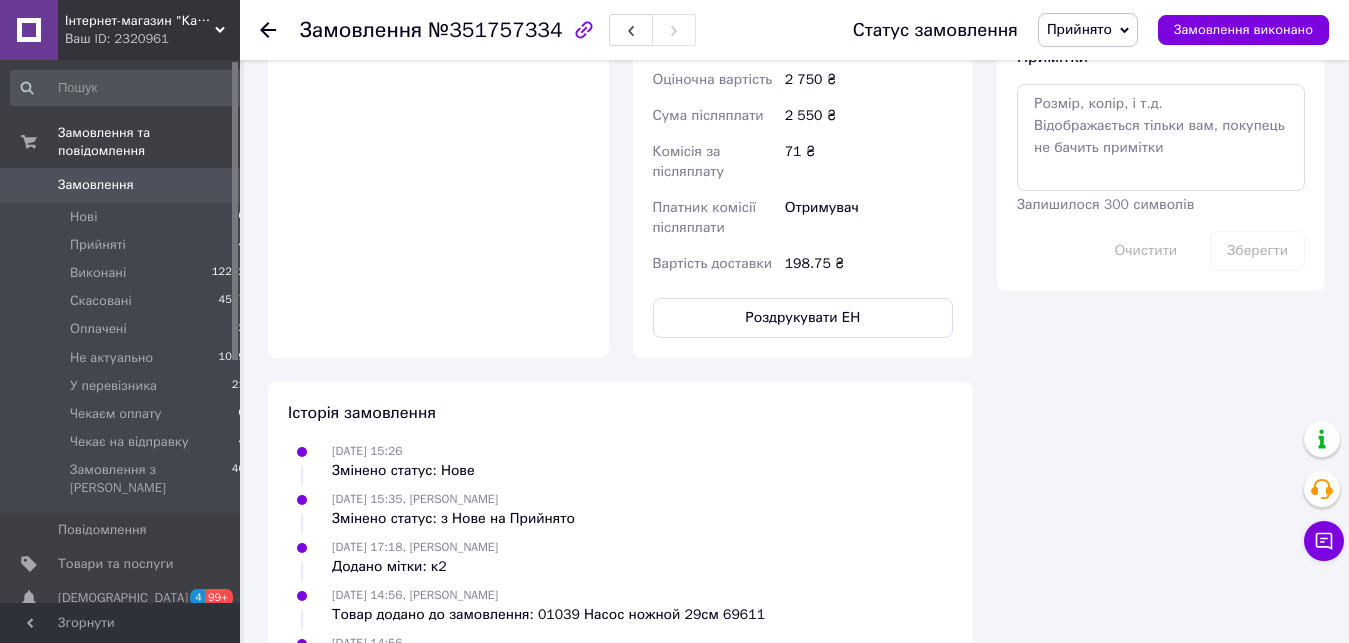 click on "Статус замовлення" at bounding box center [935, 30] 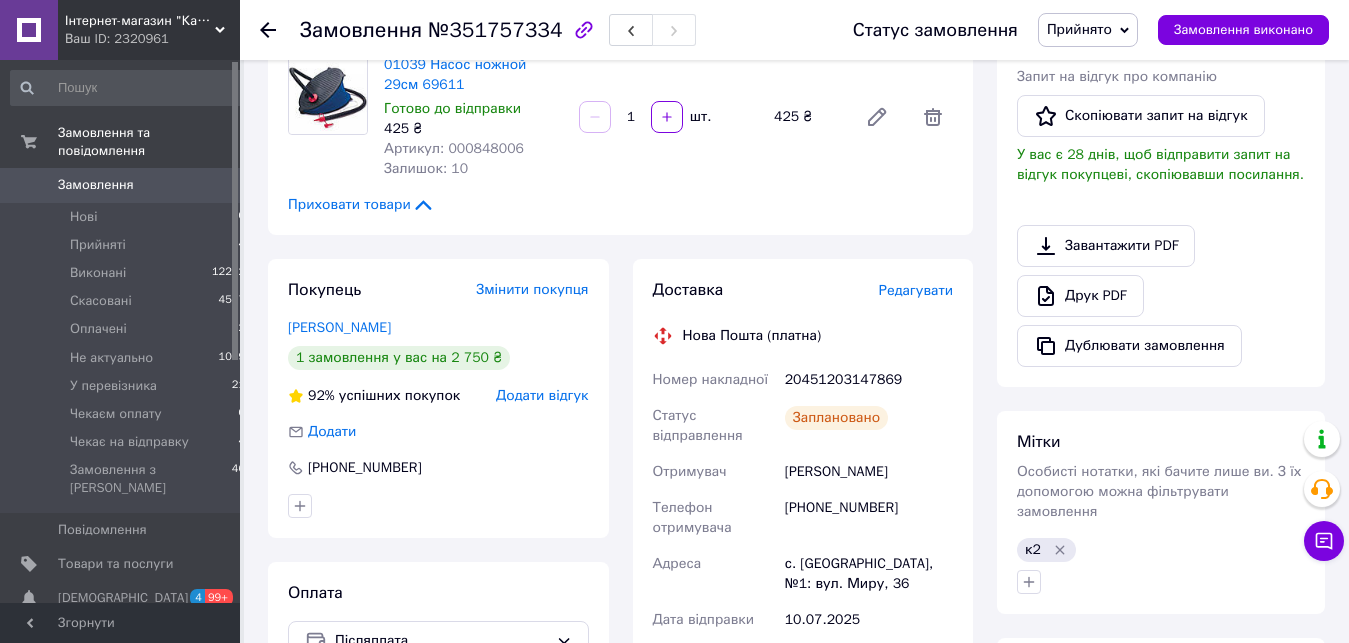 scroll, scrollTop: 306, scrollLeft: 0, axis: vertical 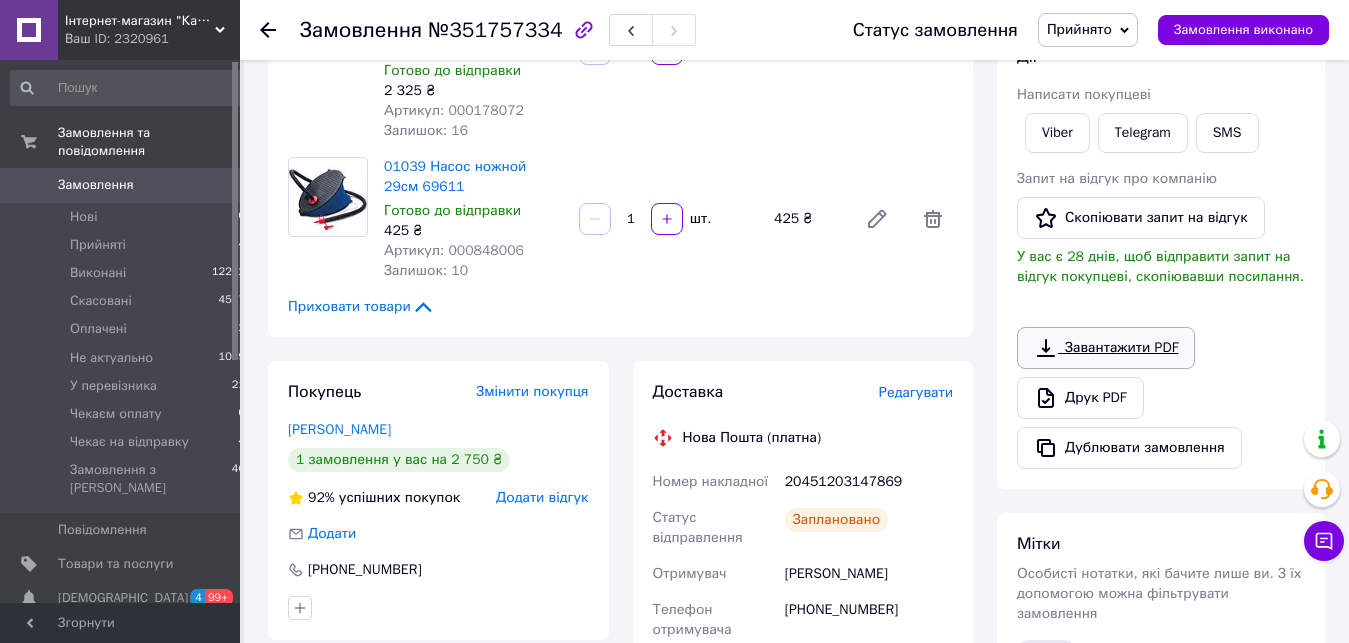 click on "Завантажити PDF" at bounding box center [1106, 348] 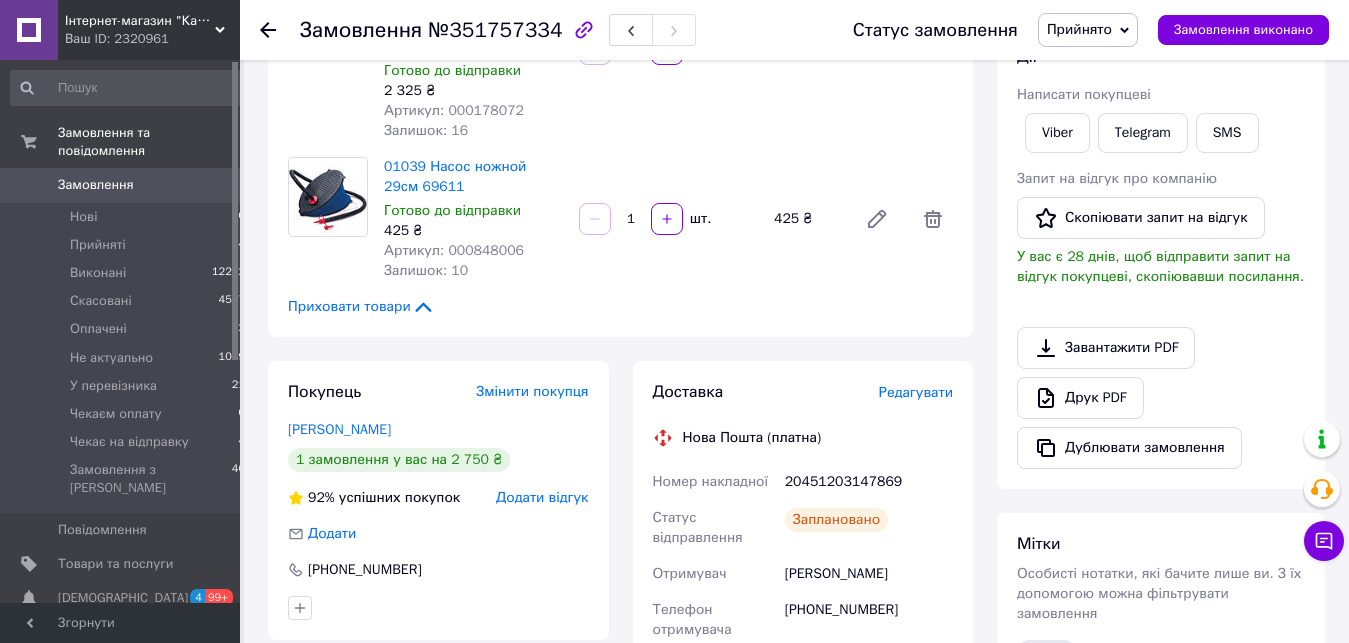 scroll, scrollTop: 204, scrollLeft: 0, axis: vertical 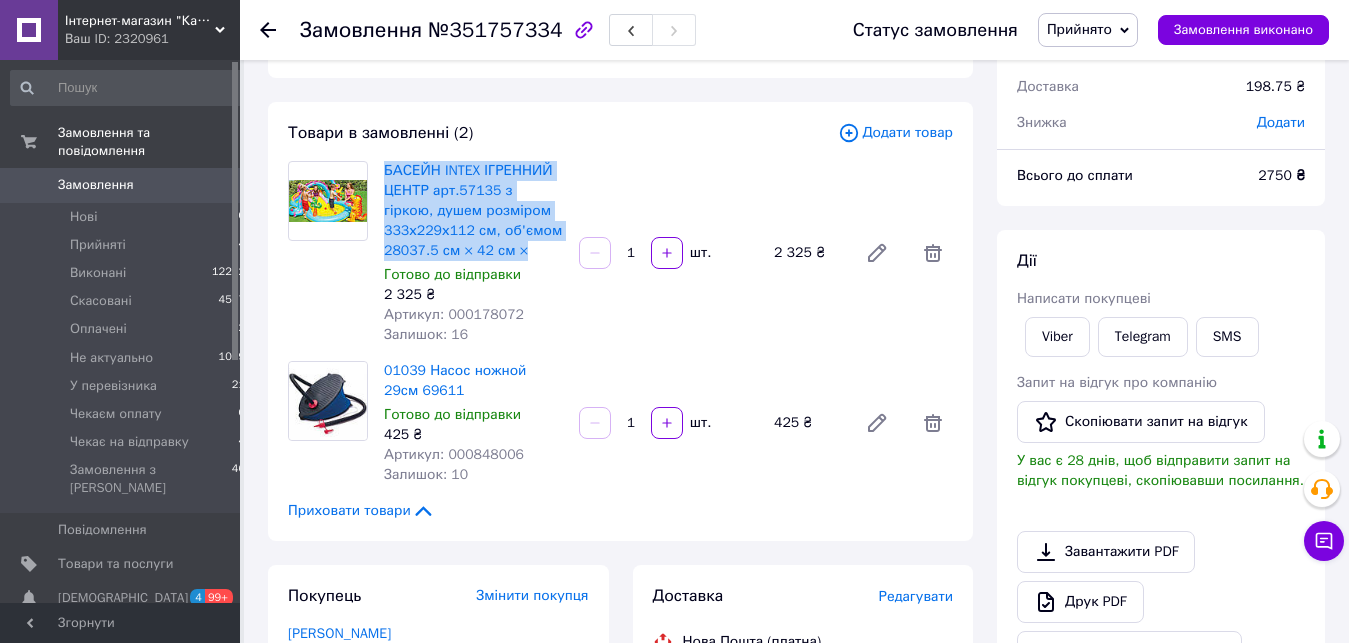 drag, startPoint x: 377, startPoint y: 168, endPoint x: 521, endPoint y: 255, distance: 168.2409 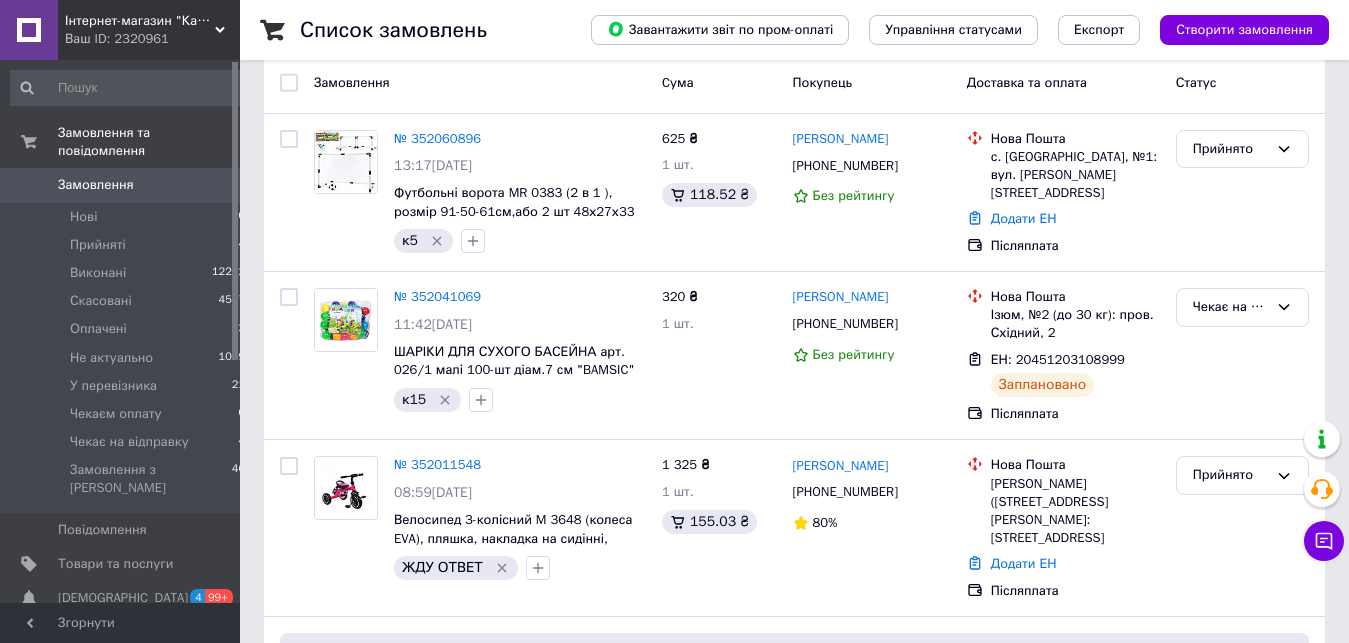 scroll, scrollTop: 0, scrollLeft: 0, axis: both 